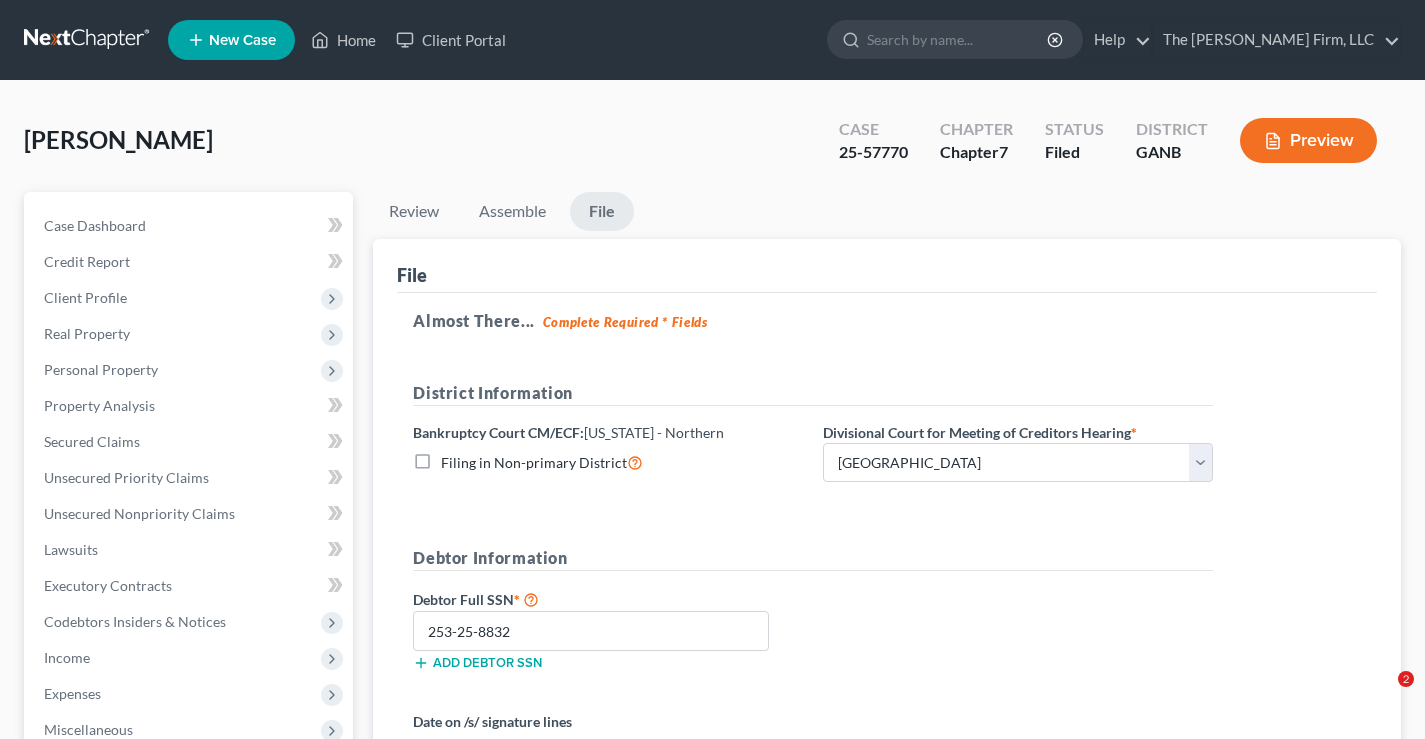 select on "0" 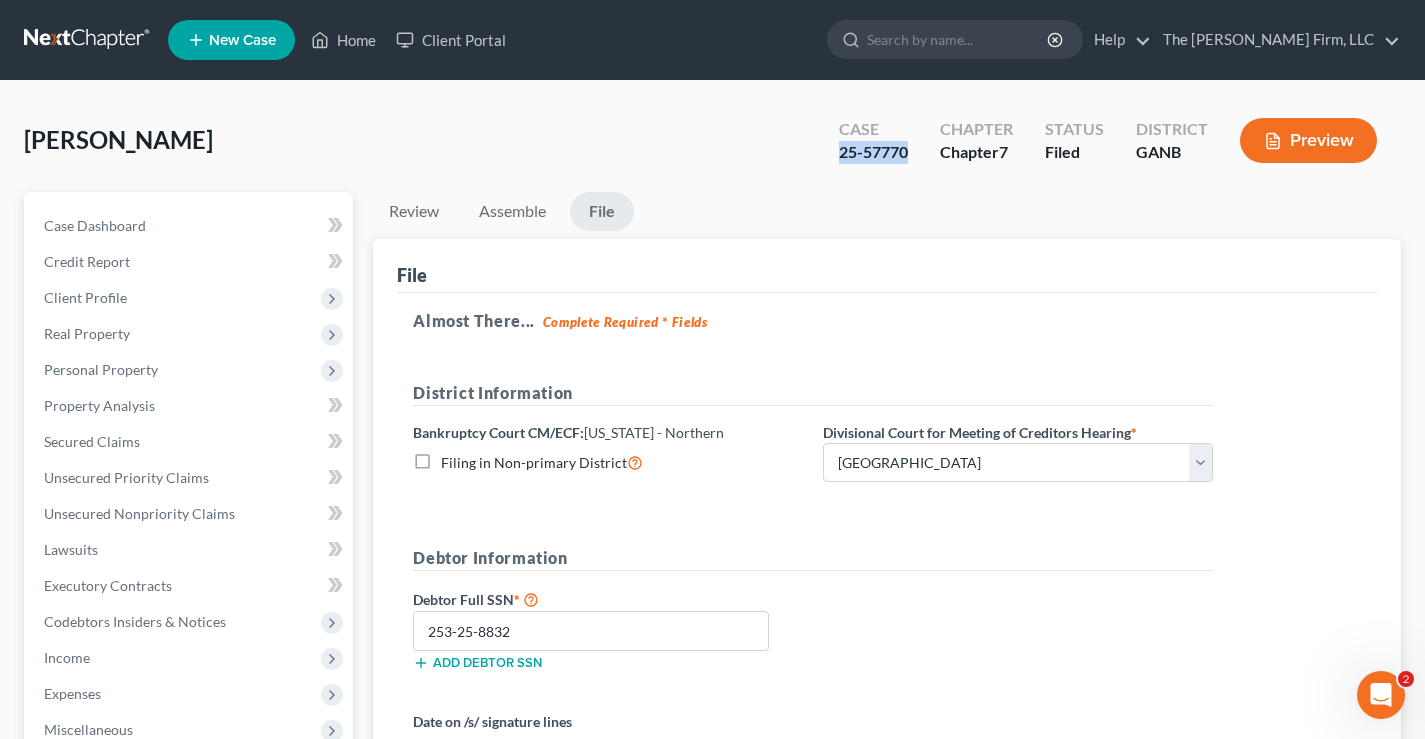 scroll, scrollTop: 0, scrollLeft: 0, axis: both 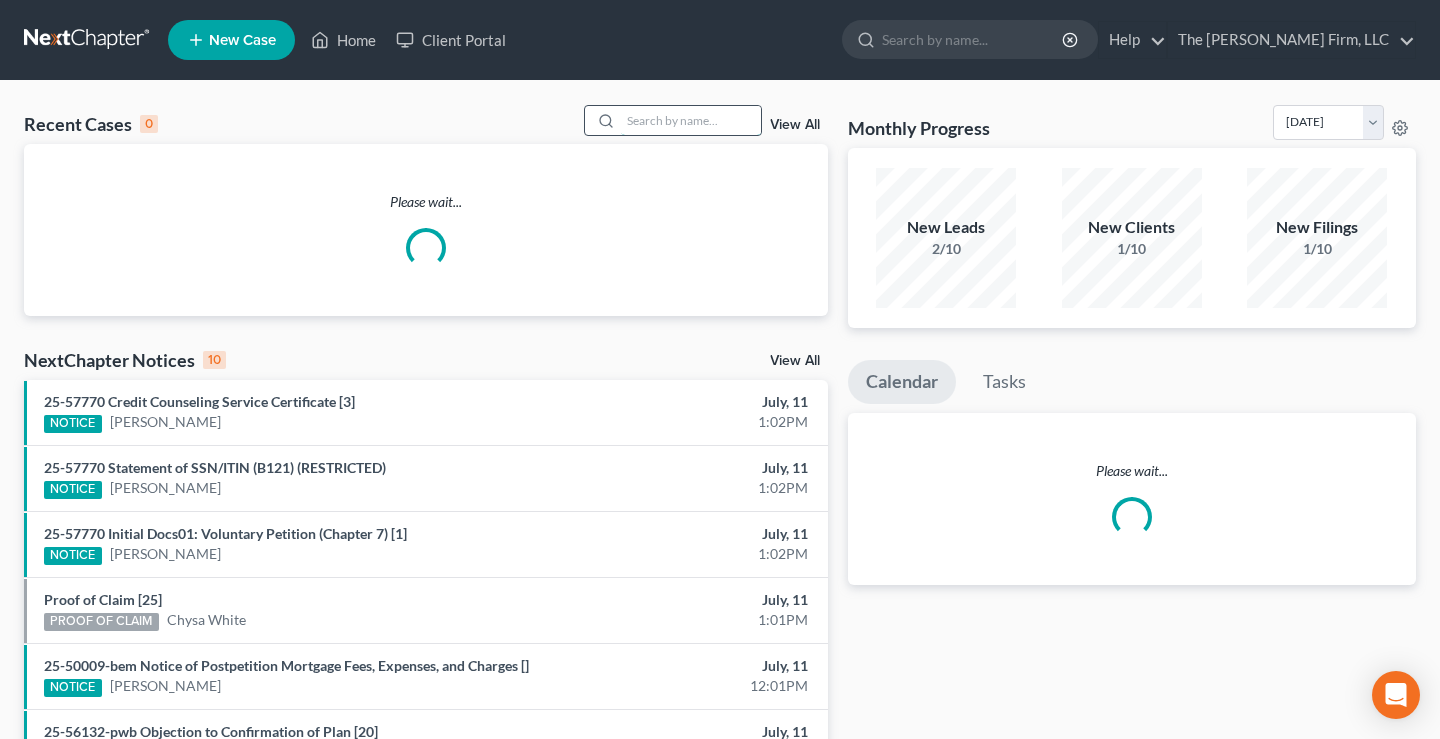 click at bounding box center [691, 120] 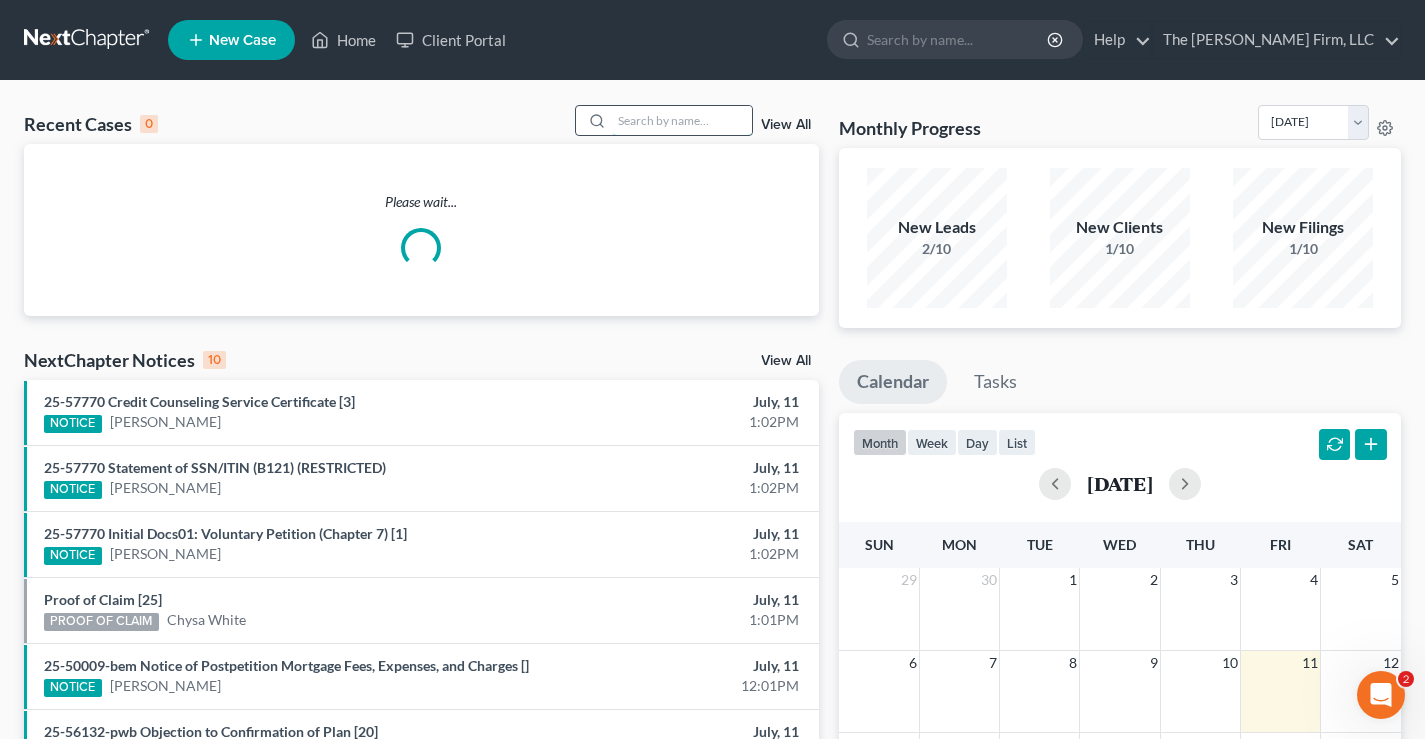 scroll, scrollTop: 0, scrollLeft: 0, axis: both 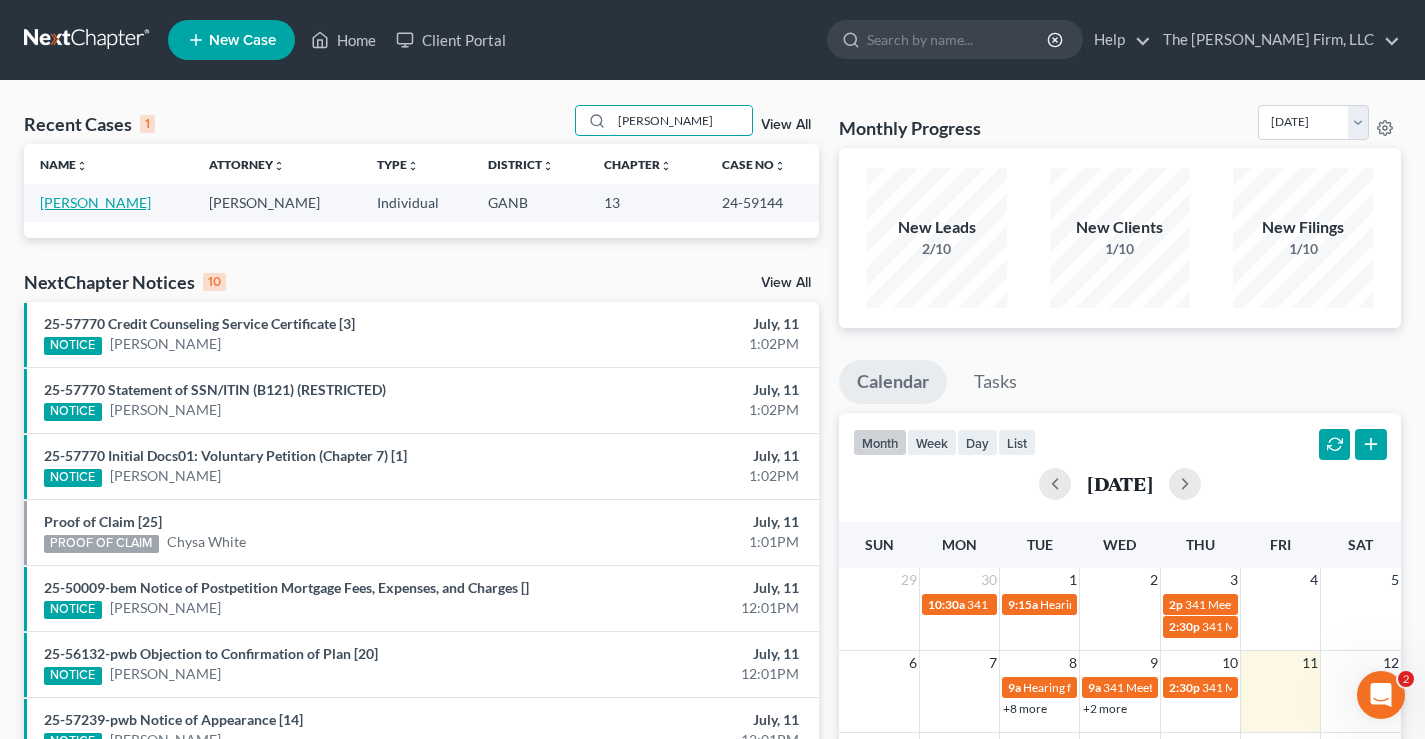 type on "kerst" 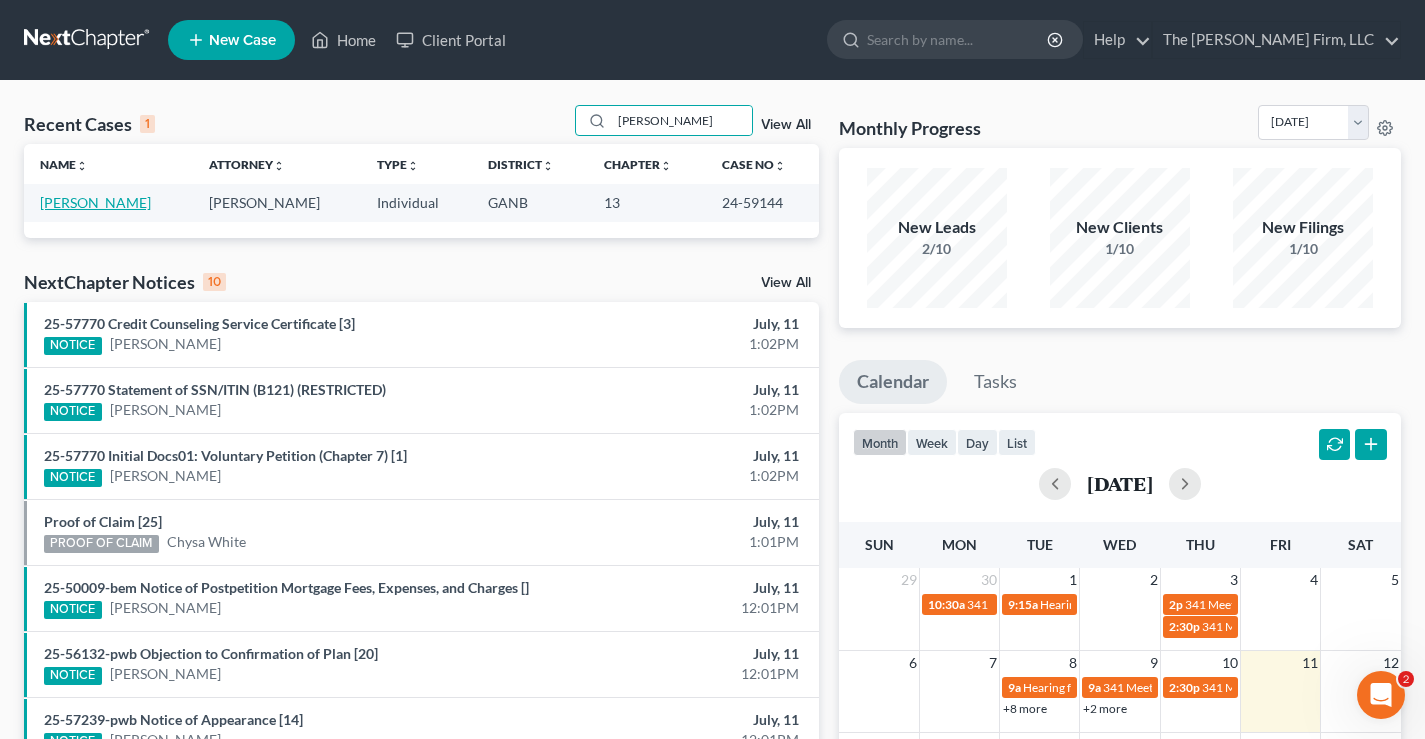 click on "Kersten, Jonathon" at bounding box center [95, 202] 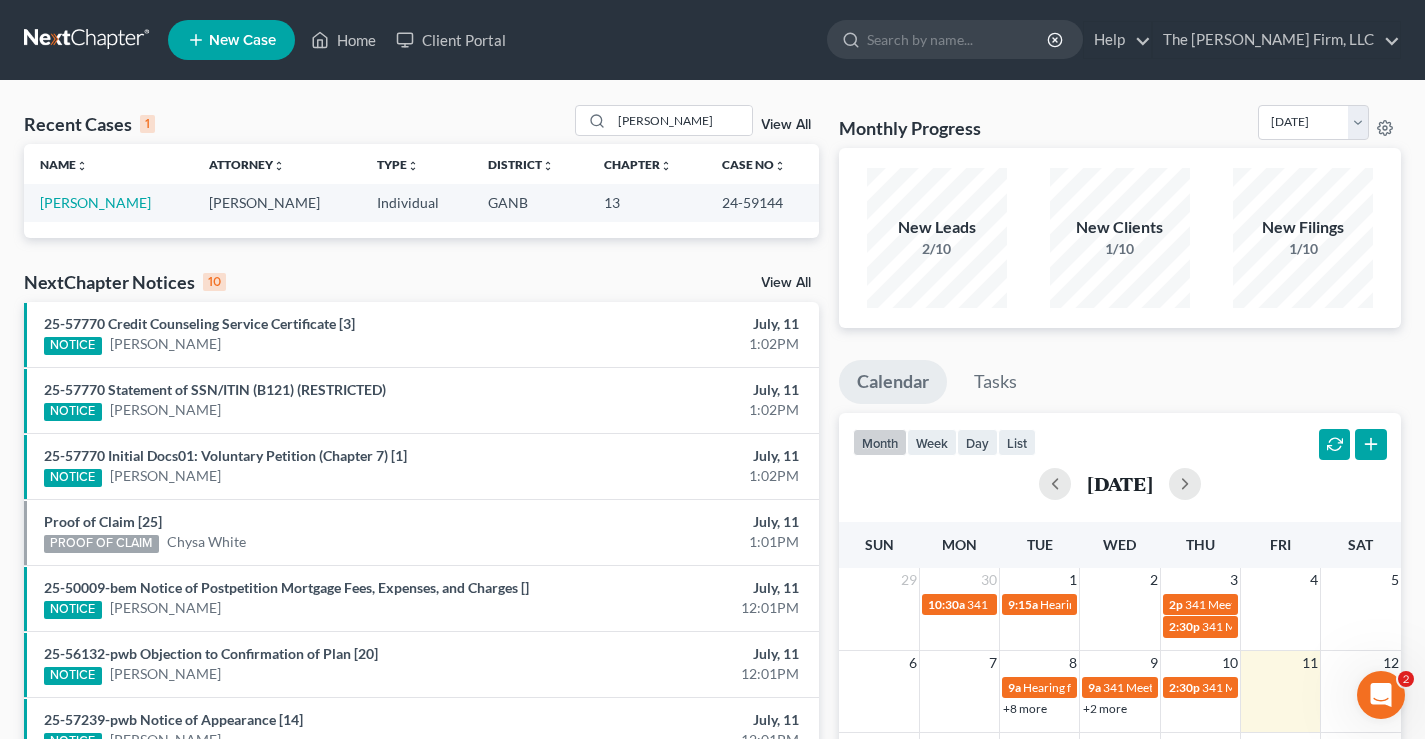 select on "2" 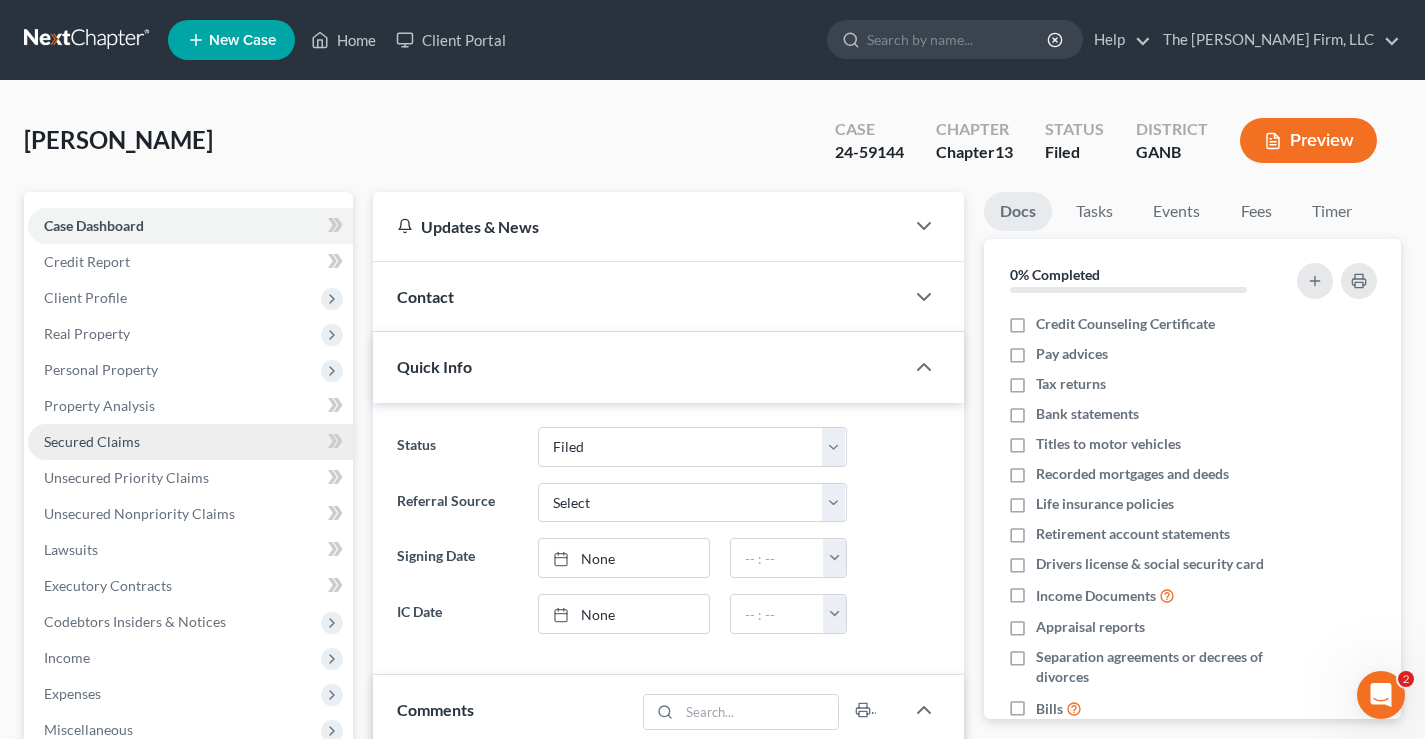 click on "Secured Claims" at bounding box center [92, 441] 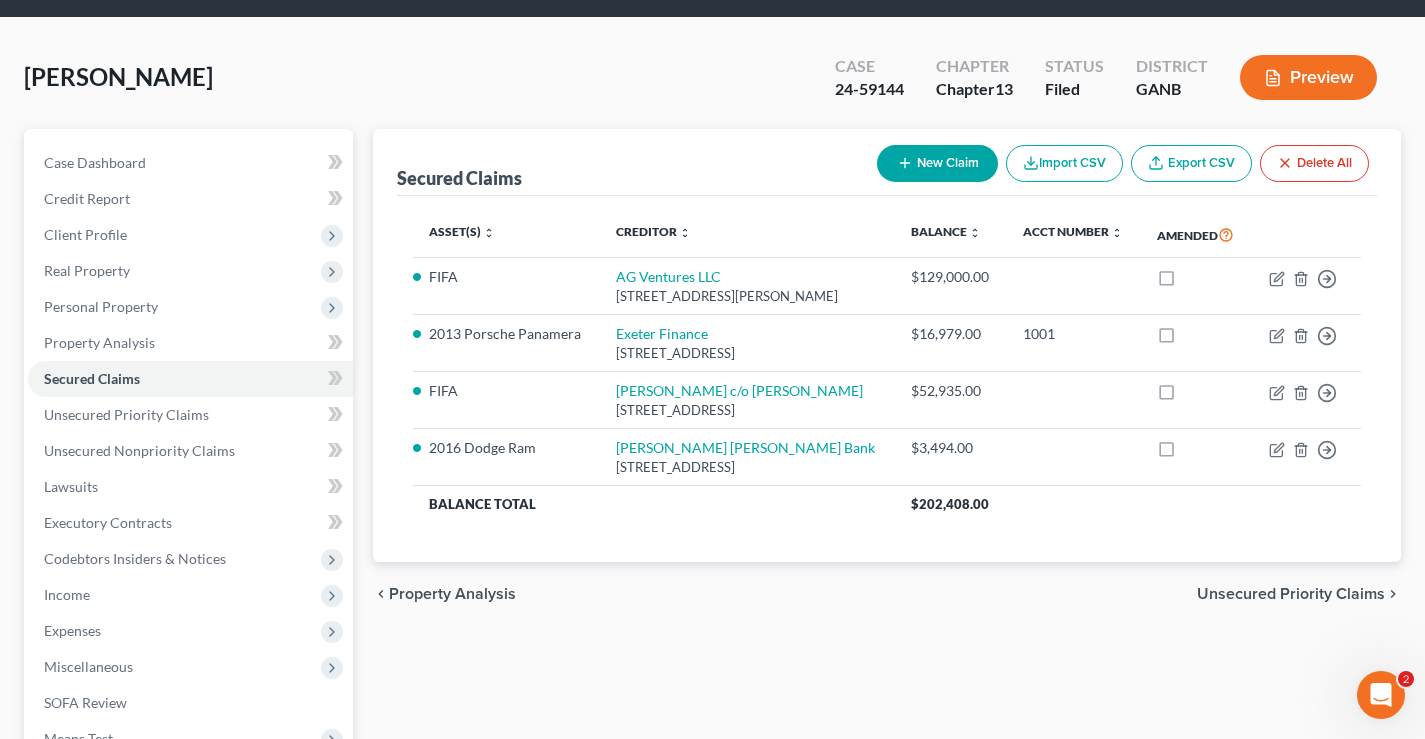 scroll, scrollTop: 56, scrollLeft: 0, axis: vertical 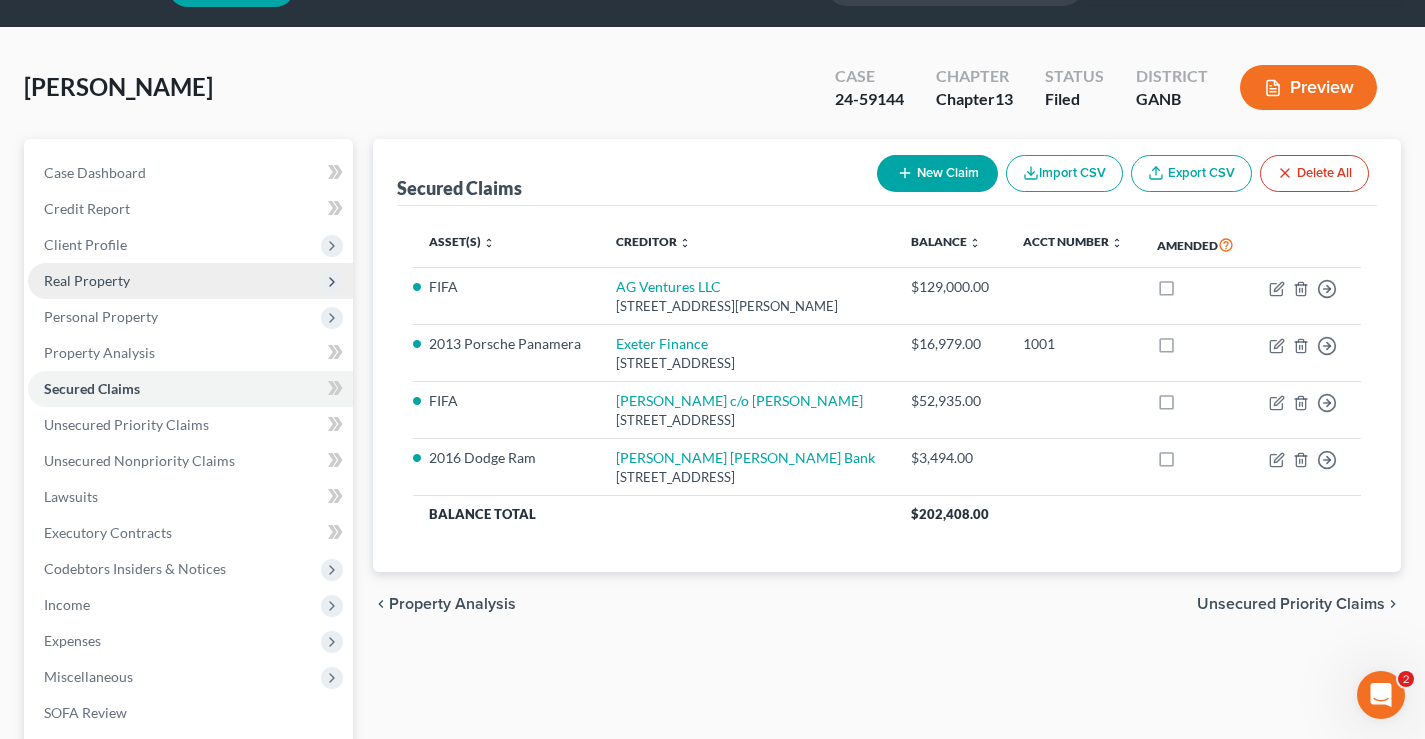 click on "Real Property" at bounding box center (87, 280) 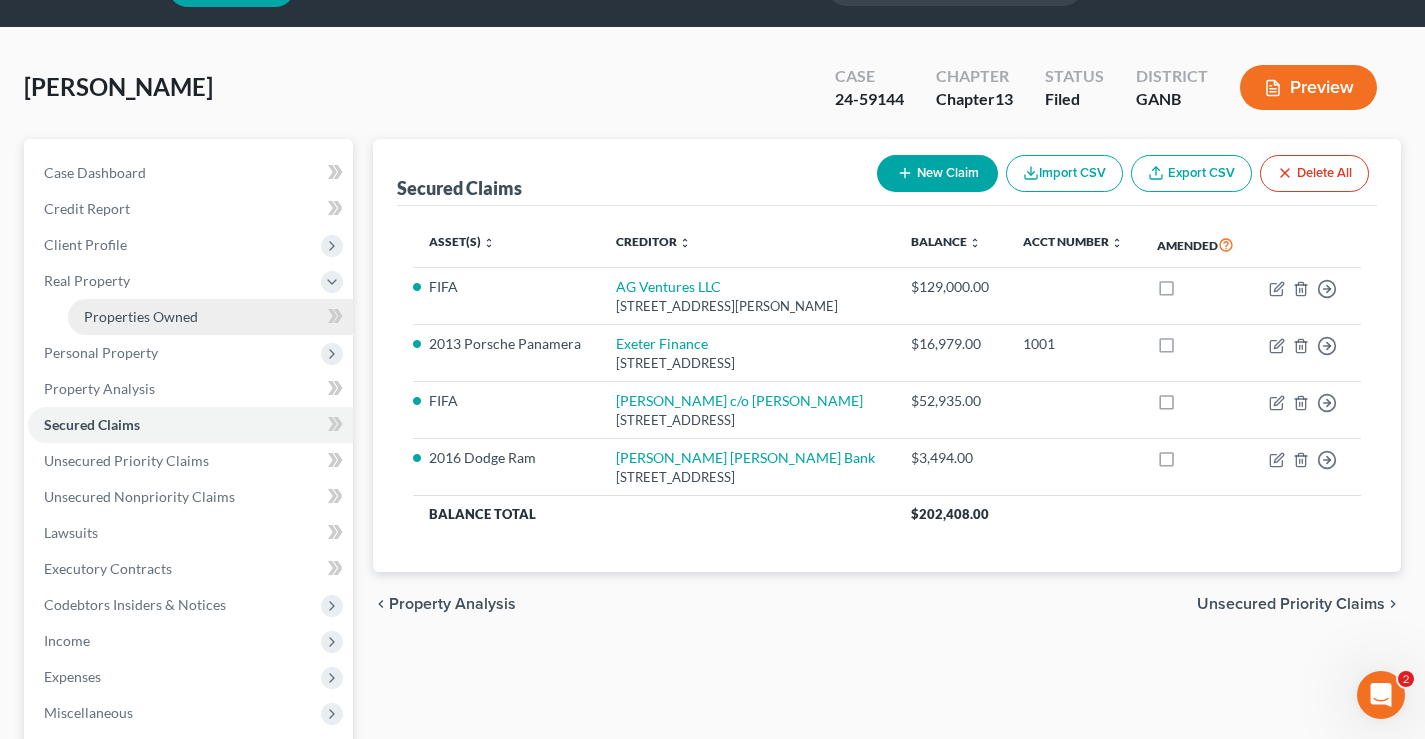 click on "Properties Owned" at bounding box center [141, 316] 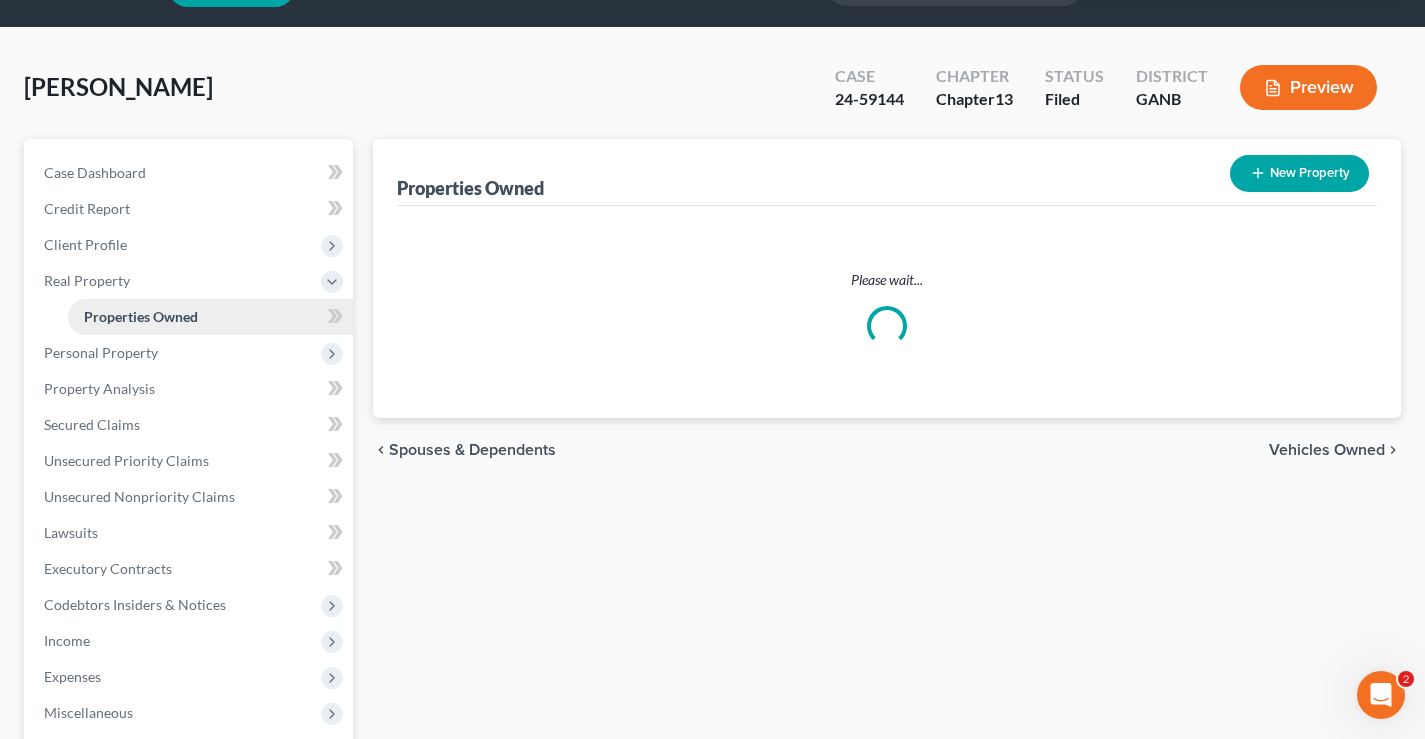 scroll, scrollTop: 0, scrollLeft: 0, axis: both 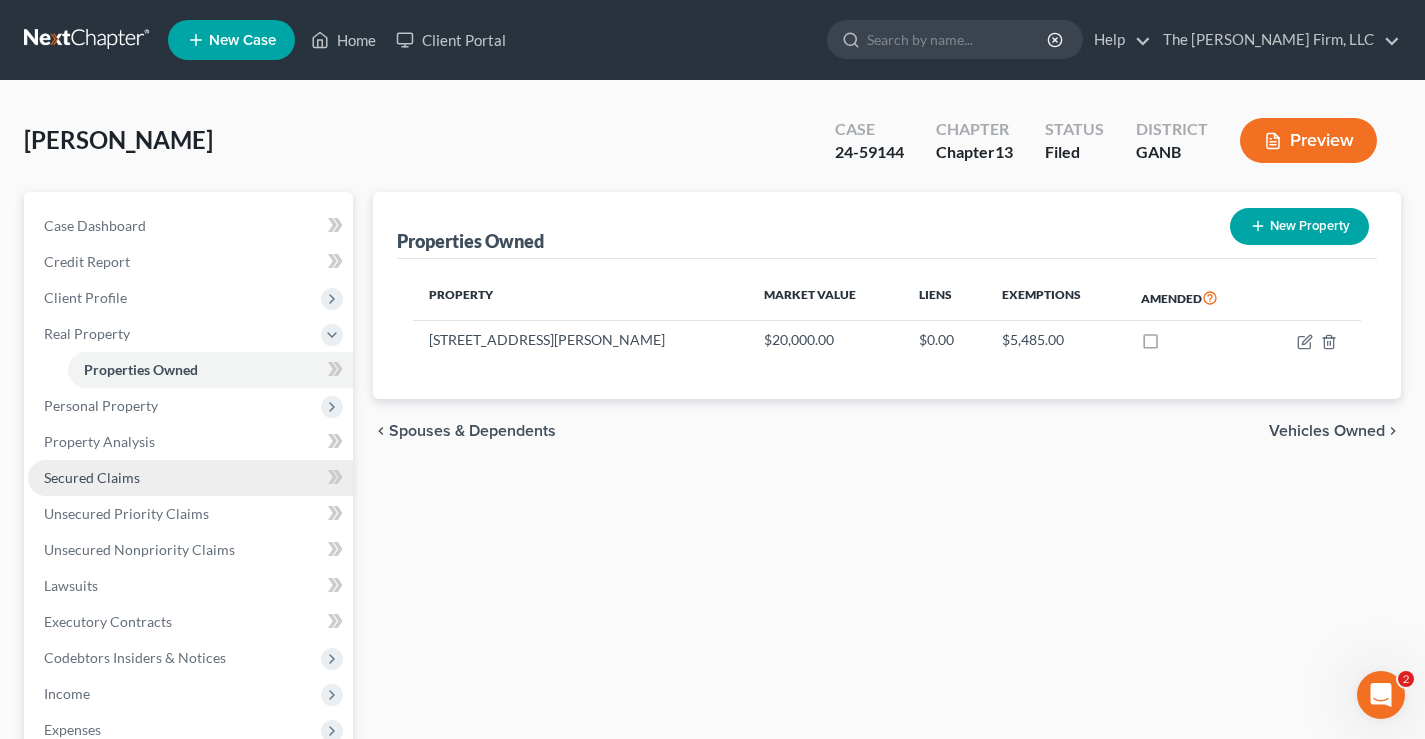 click on "Secured Claims" at bounding box center (92, 477) 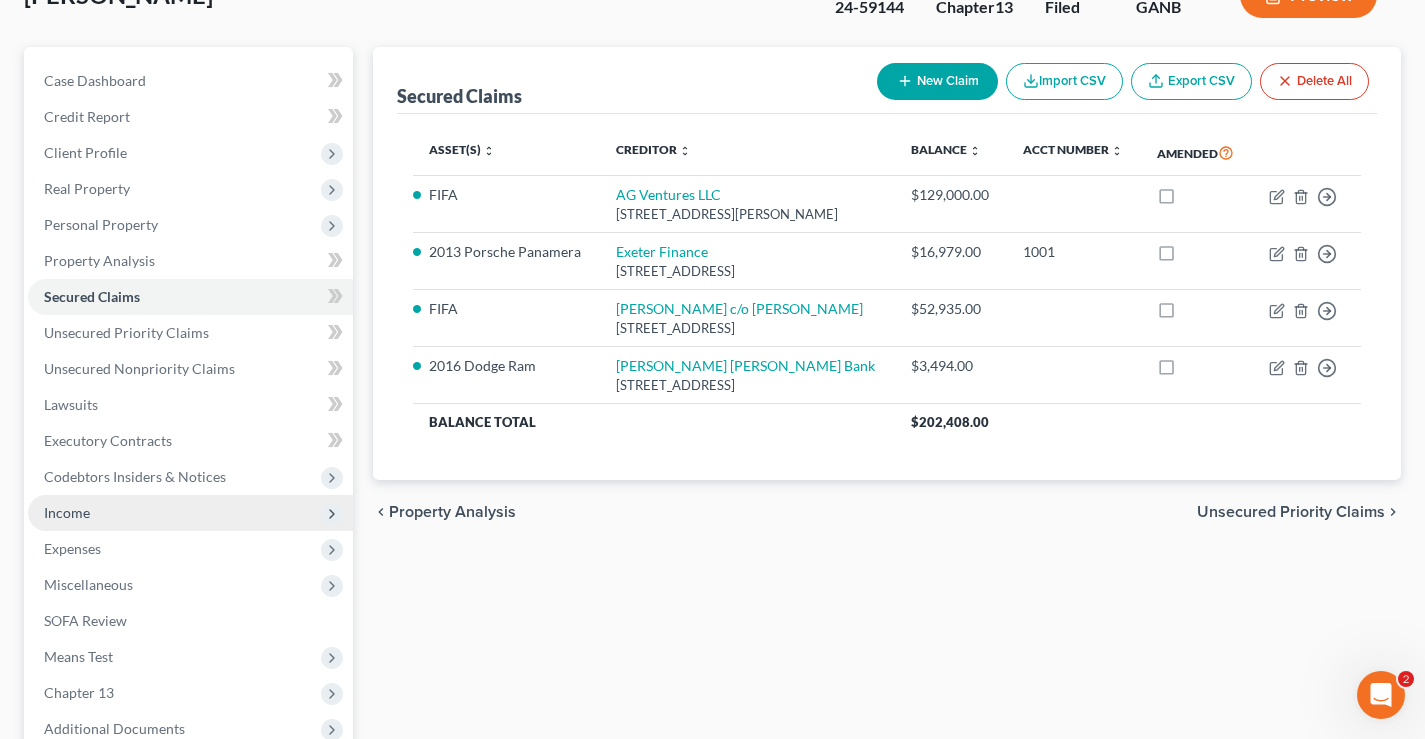 scroll, scrollTop: 300, scrollLeft: 0, axis: vertical 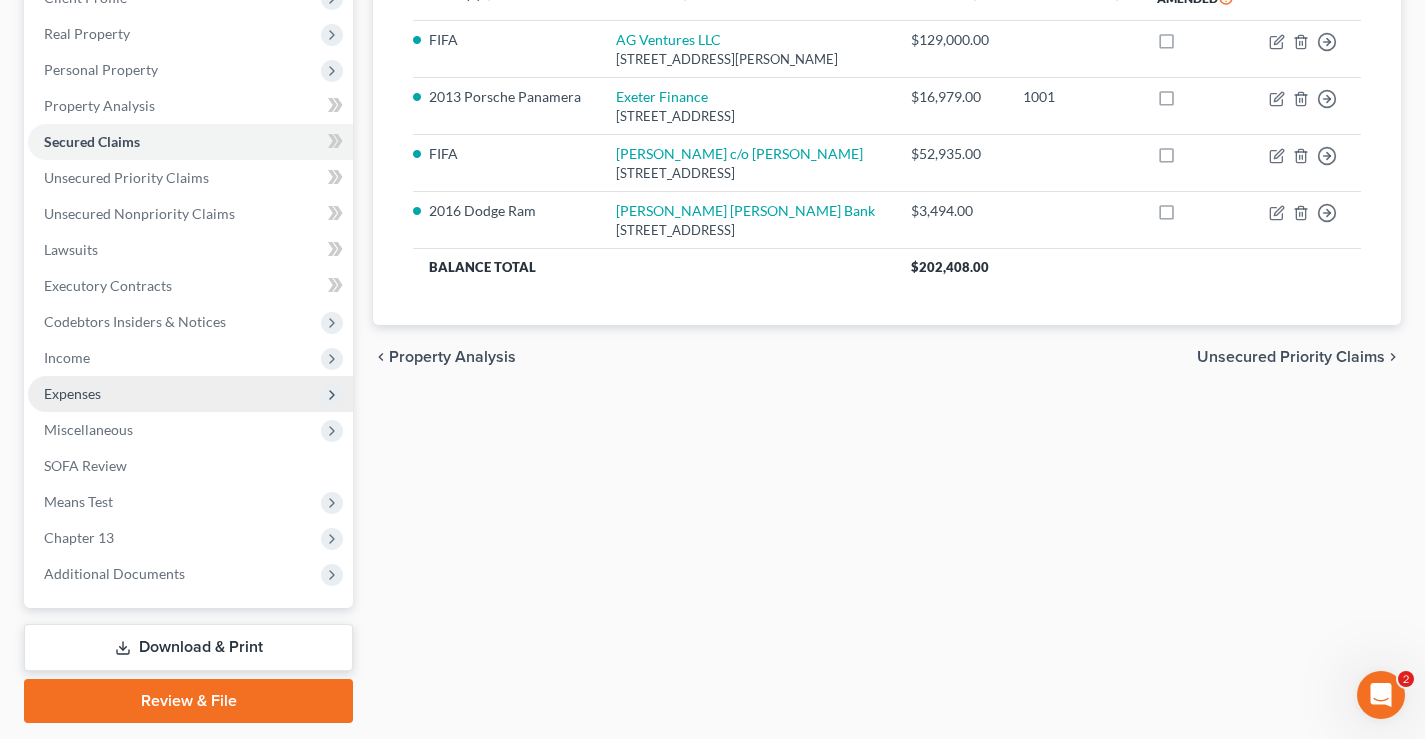 click on "Expenses" at bounding box center [72, 393] 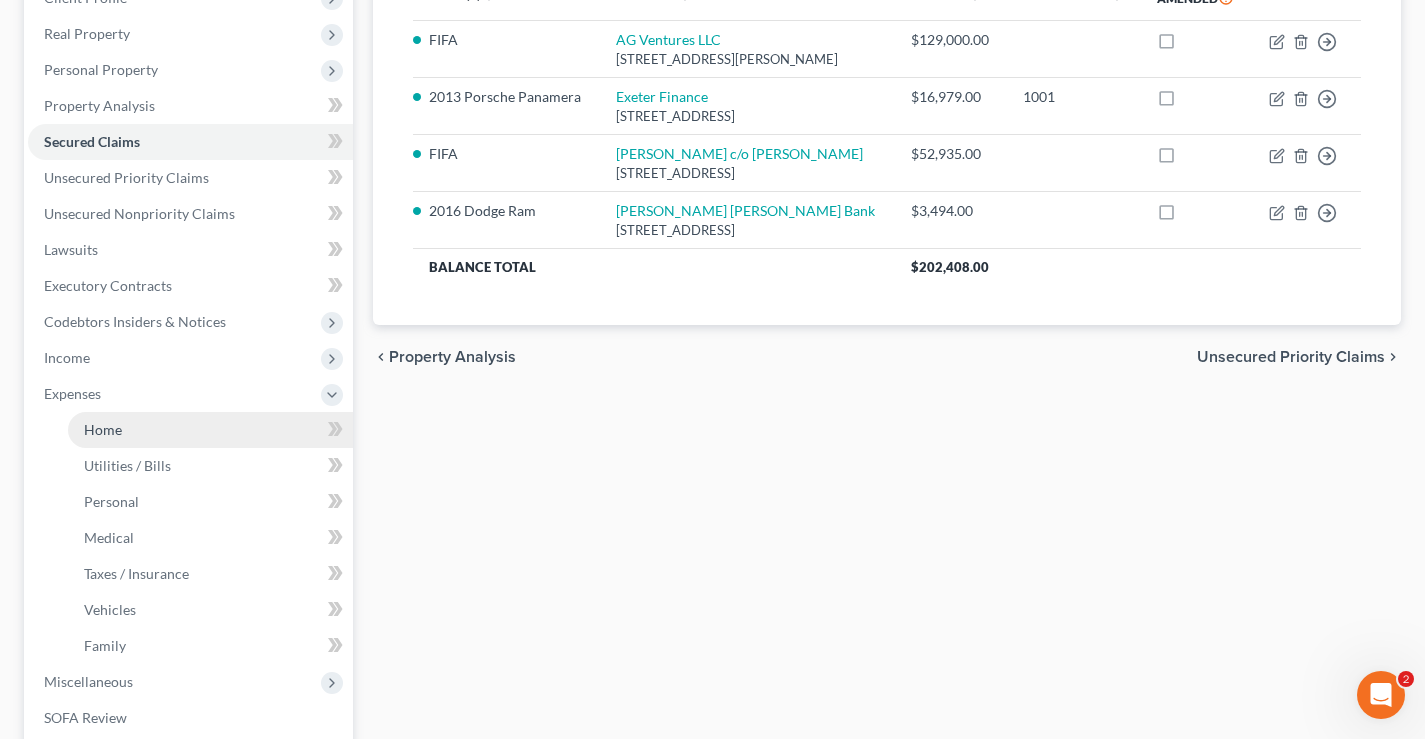 click on "Home" at bounding box center [103, 429] 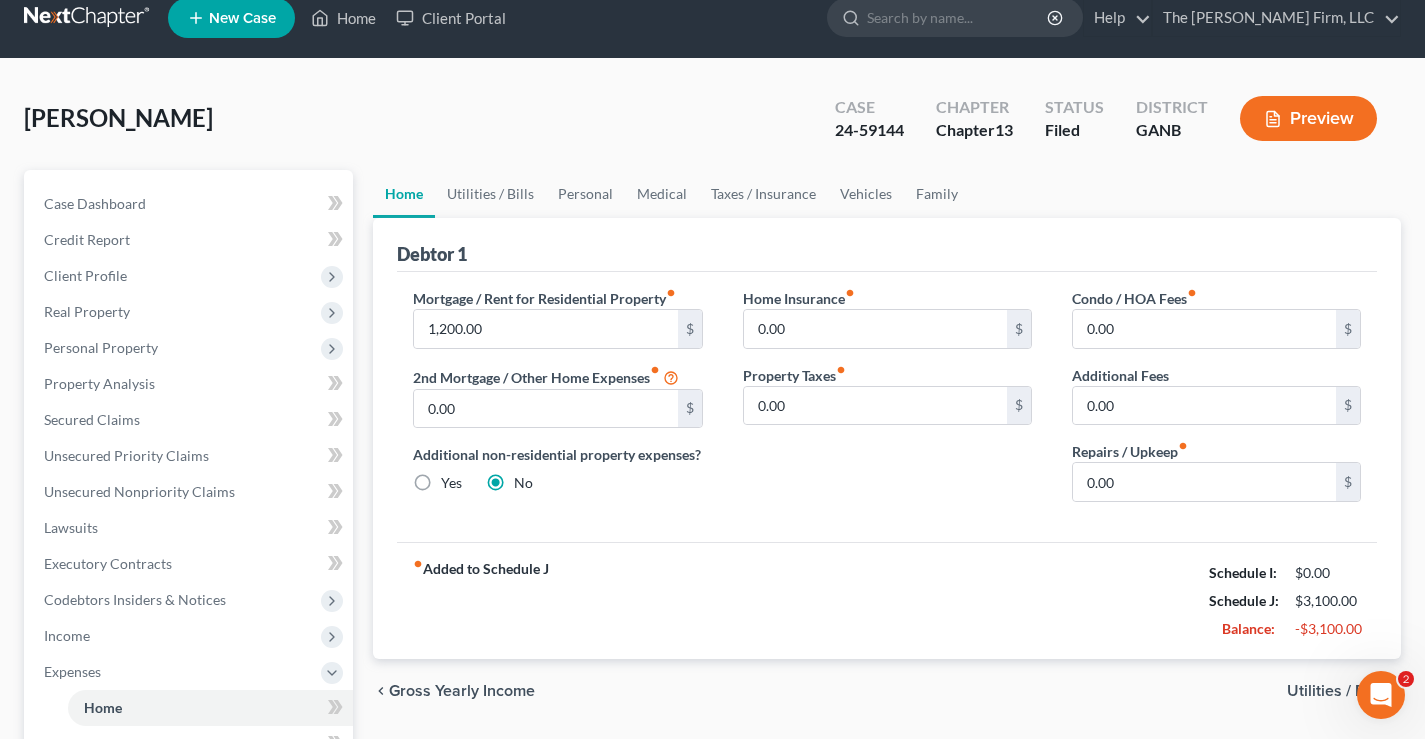 scroll, scrollTop: 0, scrollLeft: 0, axis: both 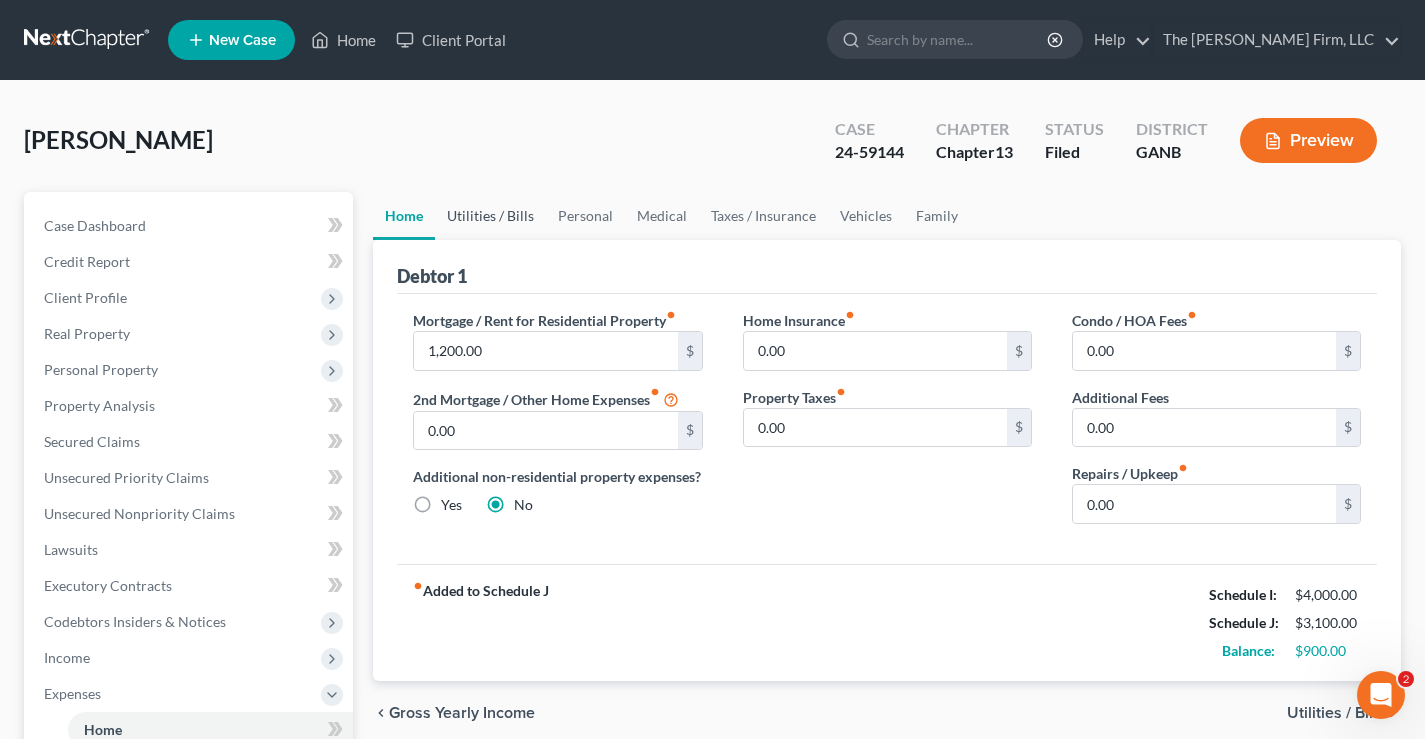 click on "Utilities / Bills" at bounding box center [490, 216] 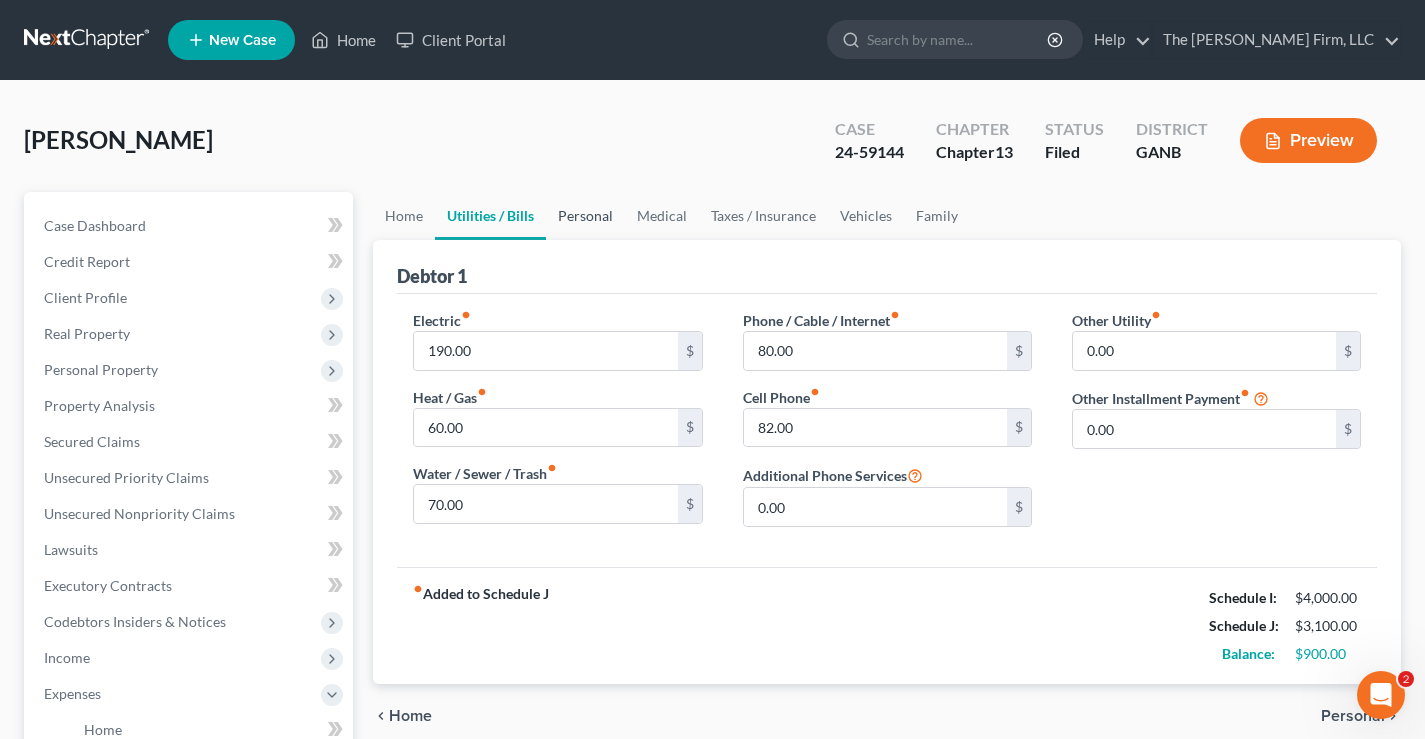 click on "Personal" at bounding box center [585, 216] 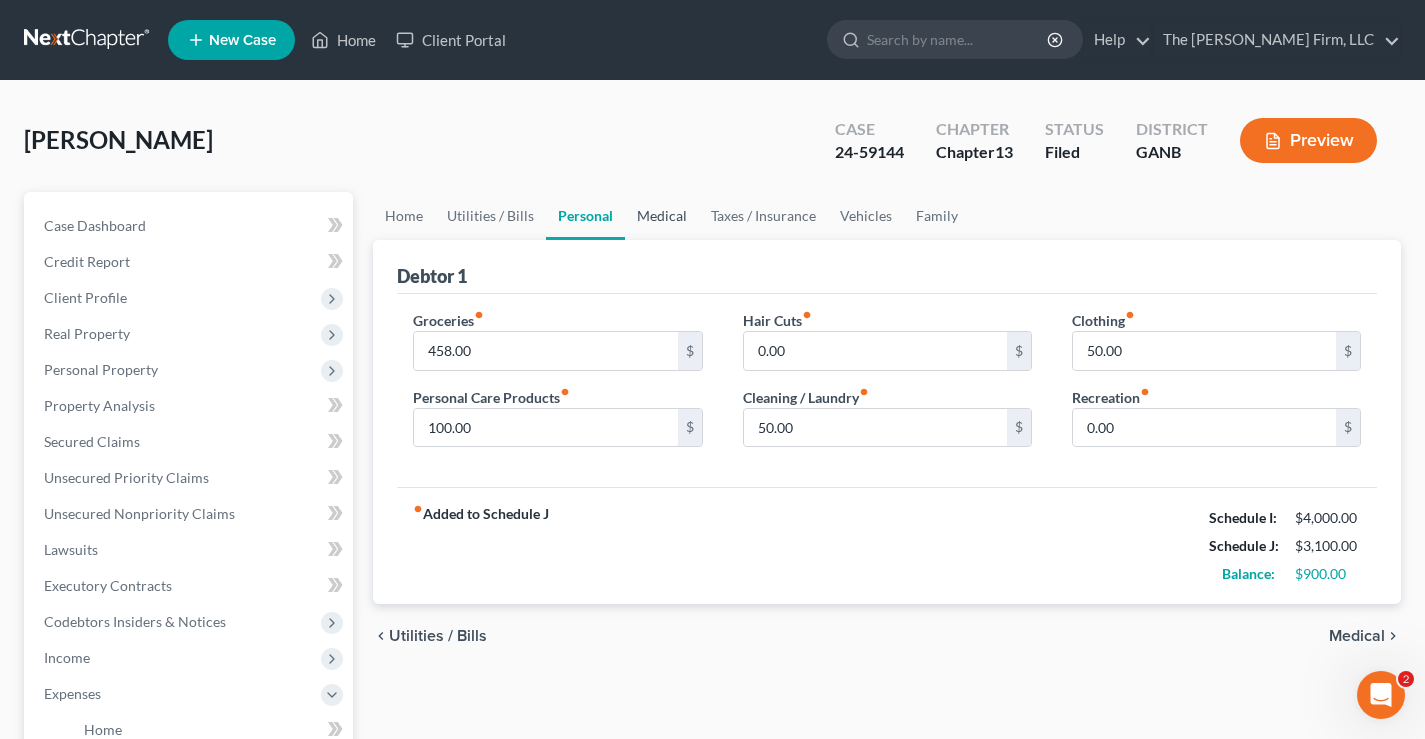 click on "Medical" at bounding box center (662, 216) 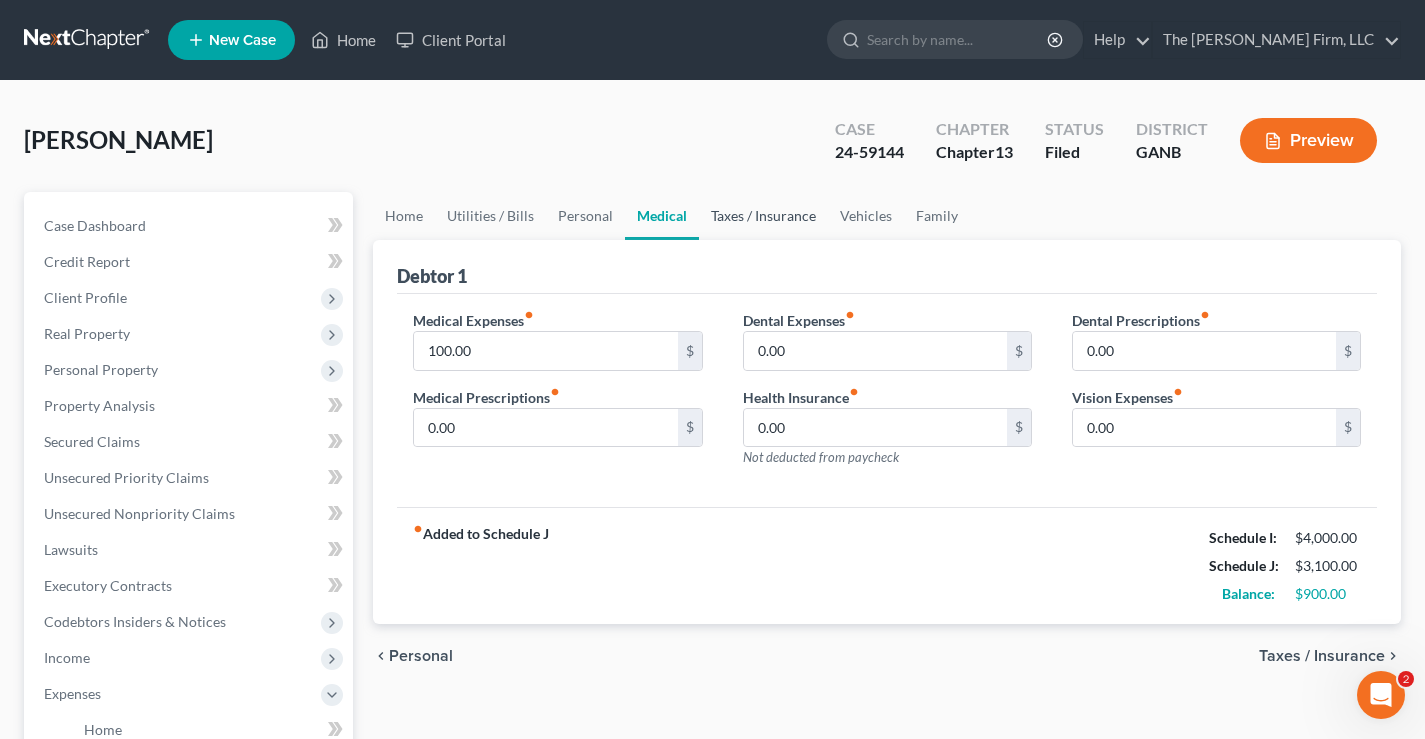 click on "Taxes / Insurance" at bounding box center [763, 216] 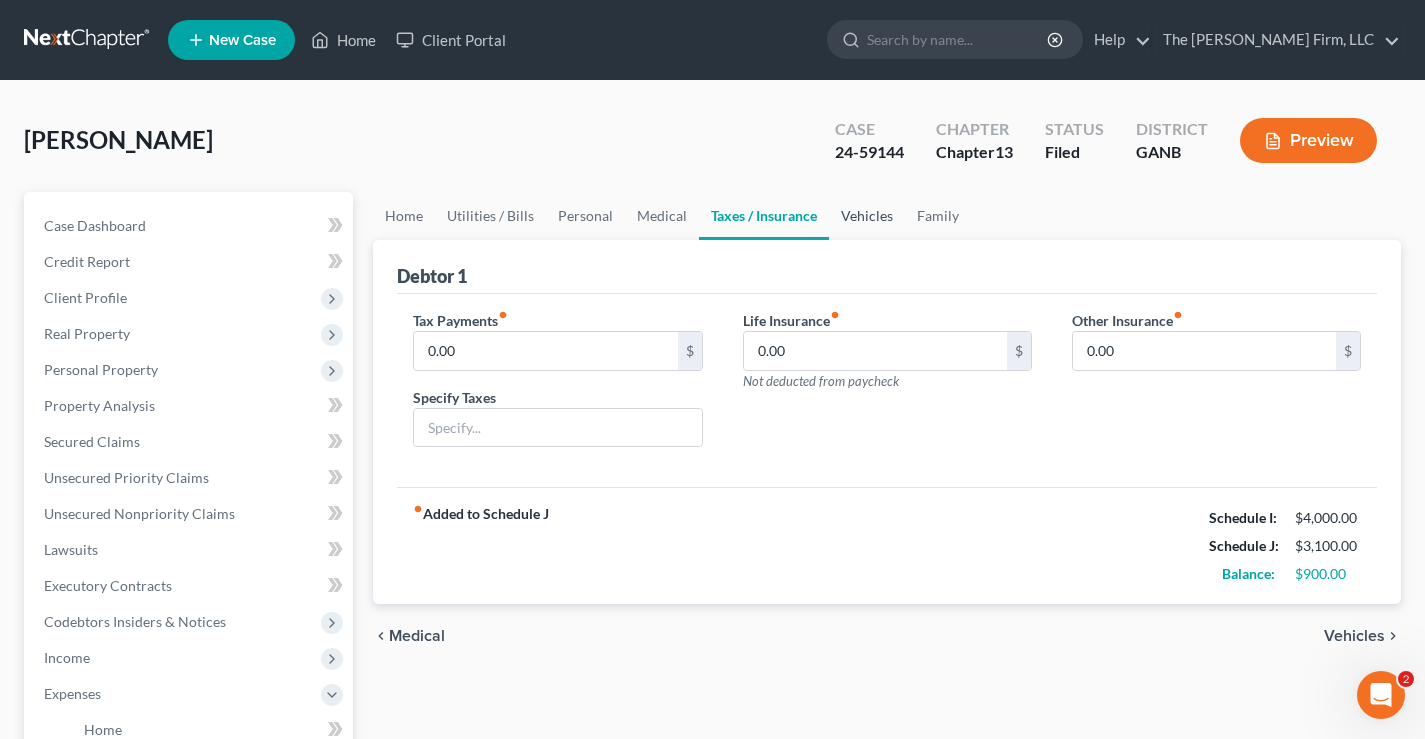 click on "Vehicles" at bounding box center [867, 216] 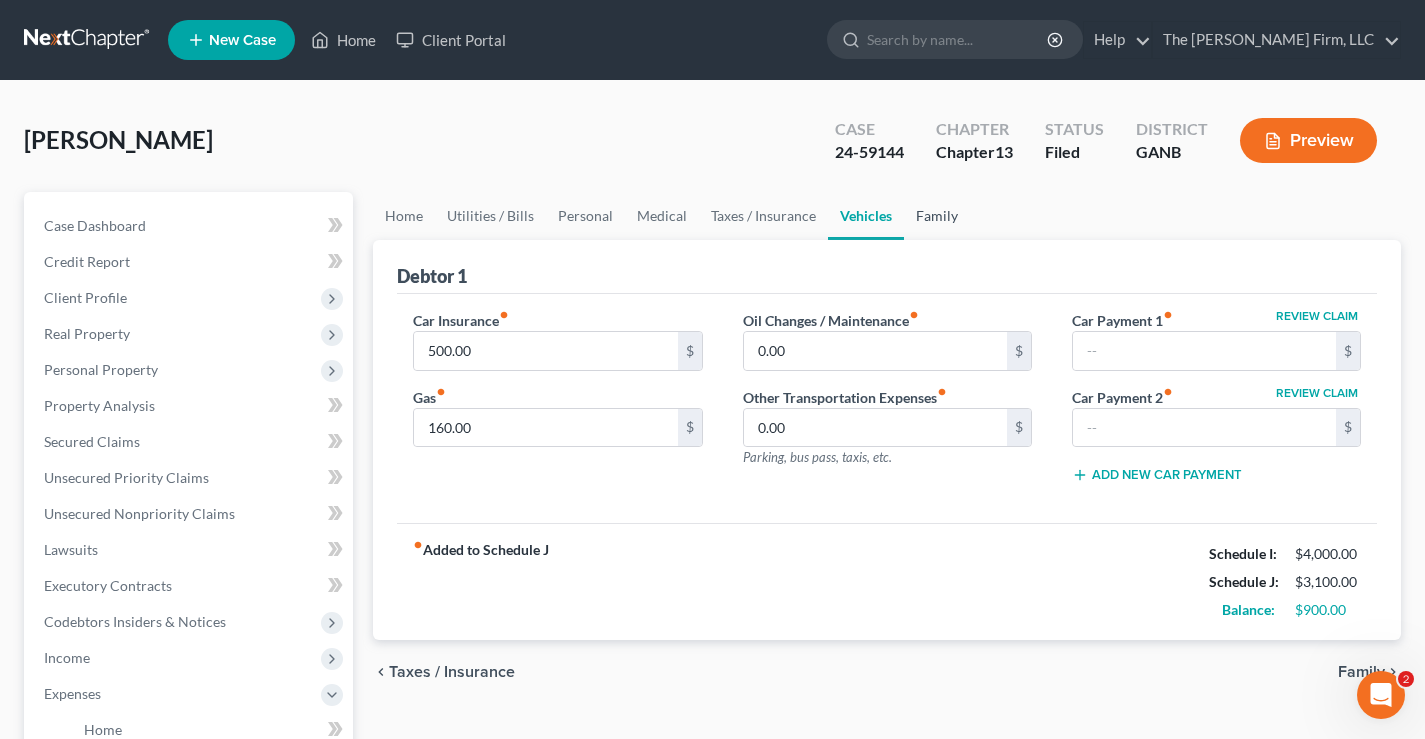 click on "Family" at bounding box center [937, 216] 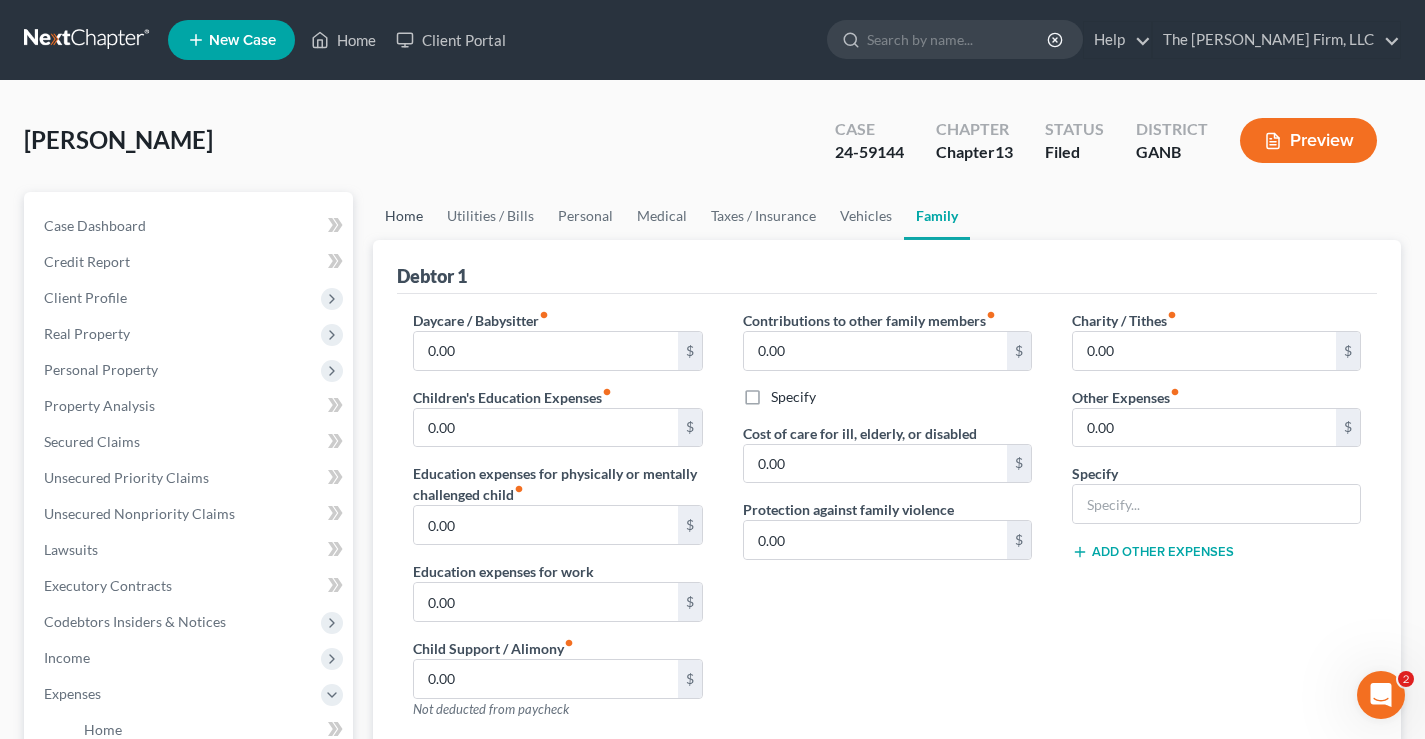 click on "Home" at bounding box center [404, 216] 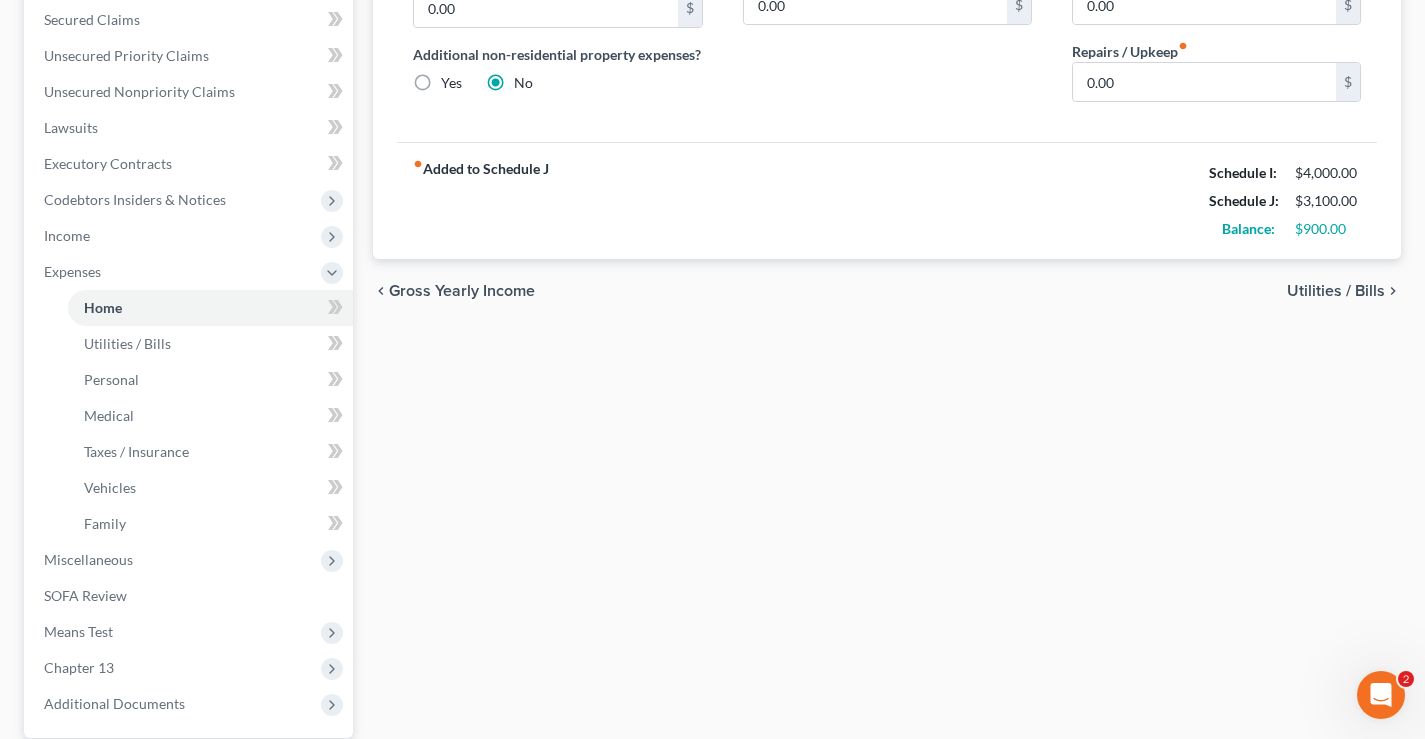 scroll, scrollTop: 300, scrollLeft: 0, axis: vertical 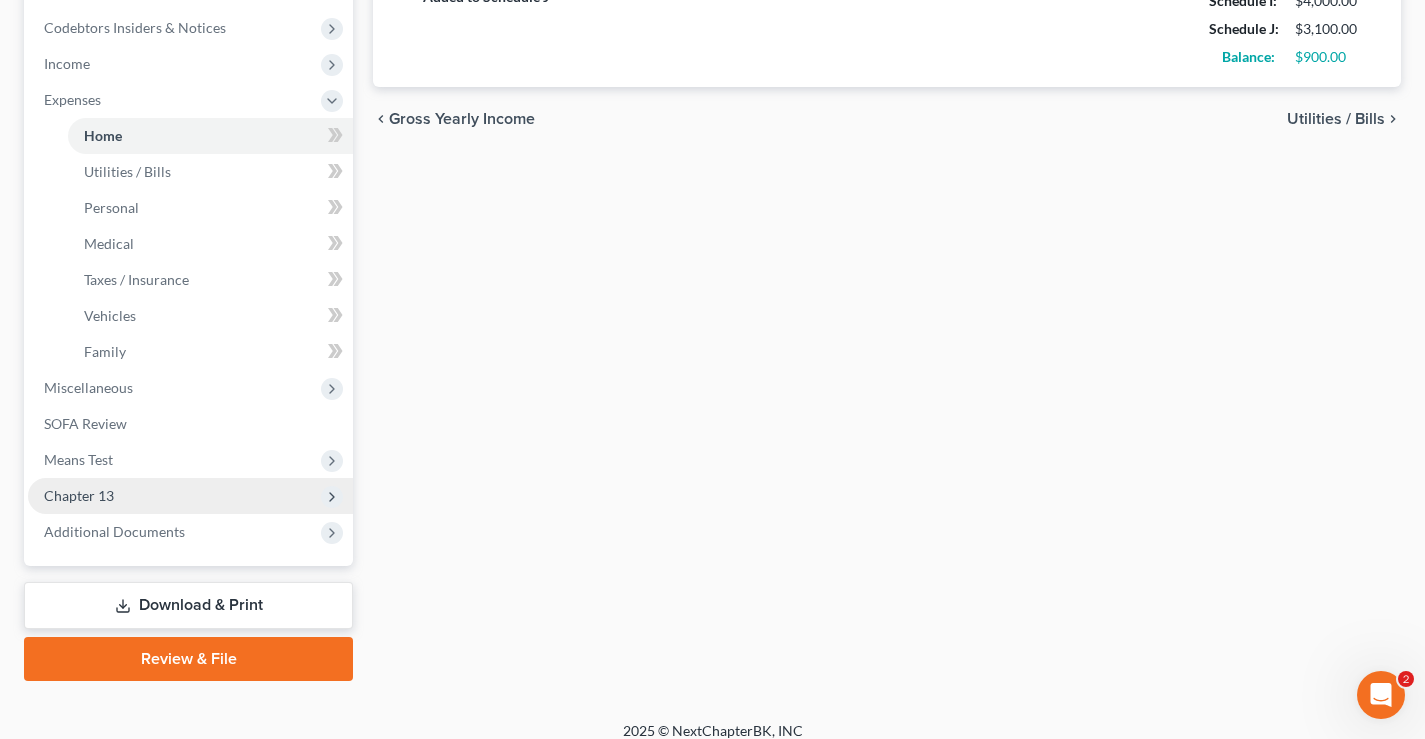 click on "Chapter 13" at bounding box center (79, 495) 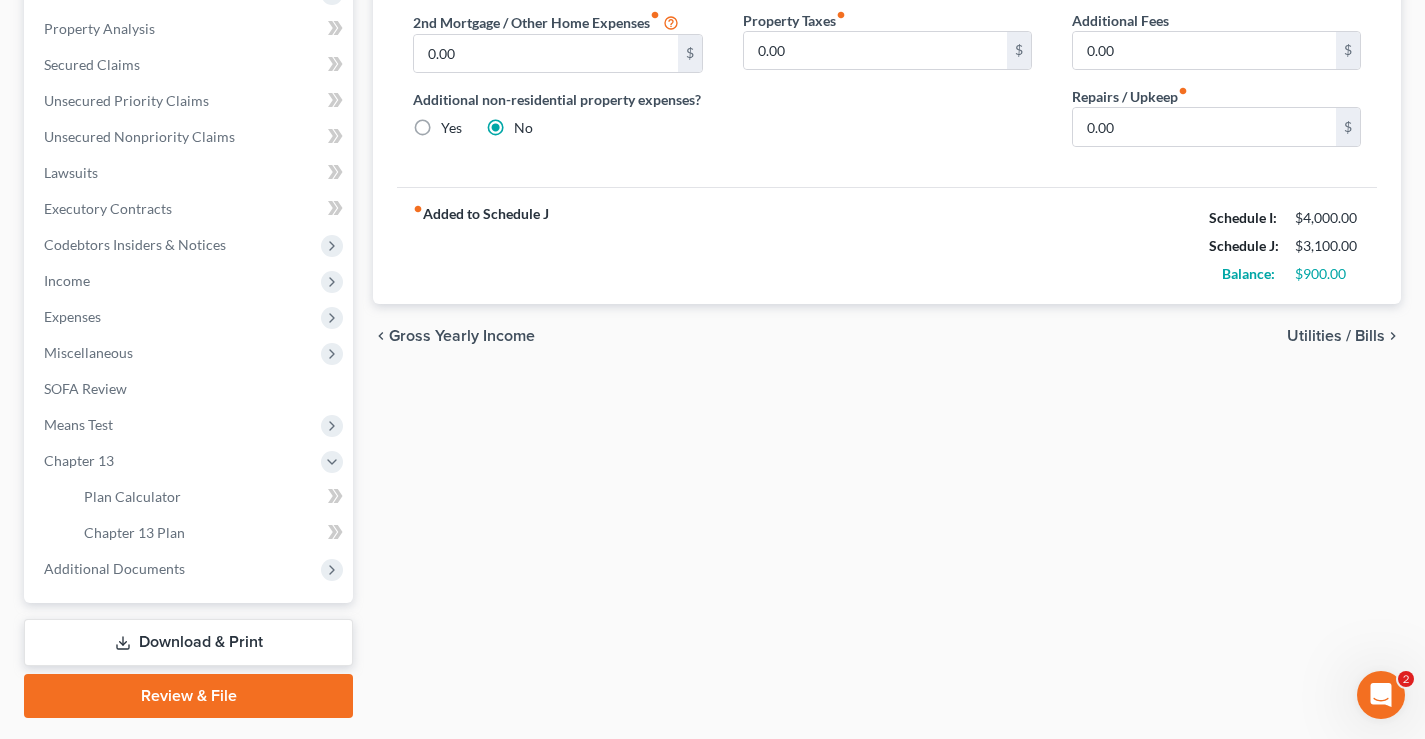 scroll, scrollTop: 432, scrollLeft: 0, axis: vertical 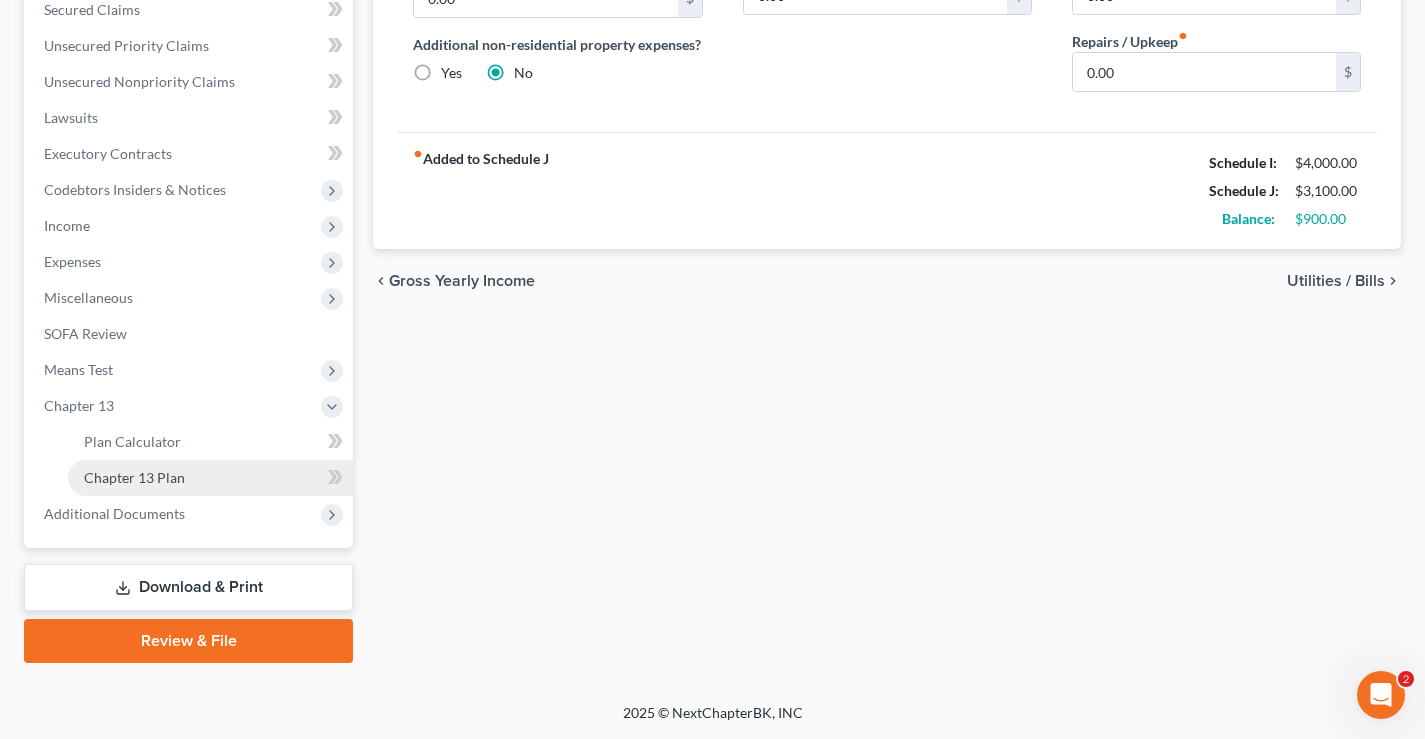 click on "Chapter 13 Plan" at bounding box center (134, 477) 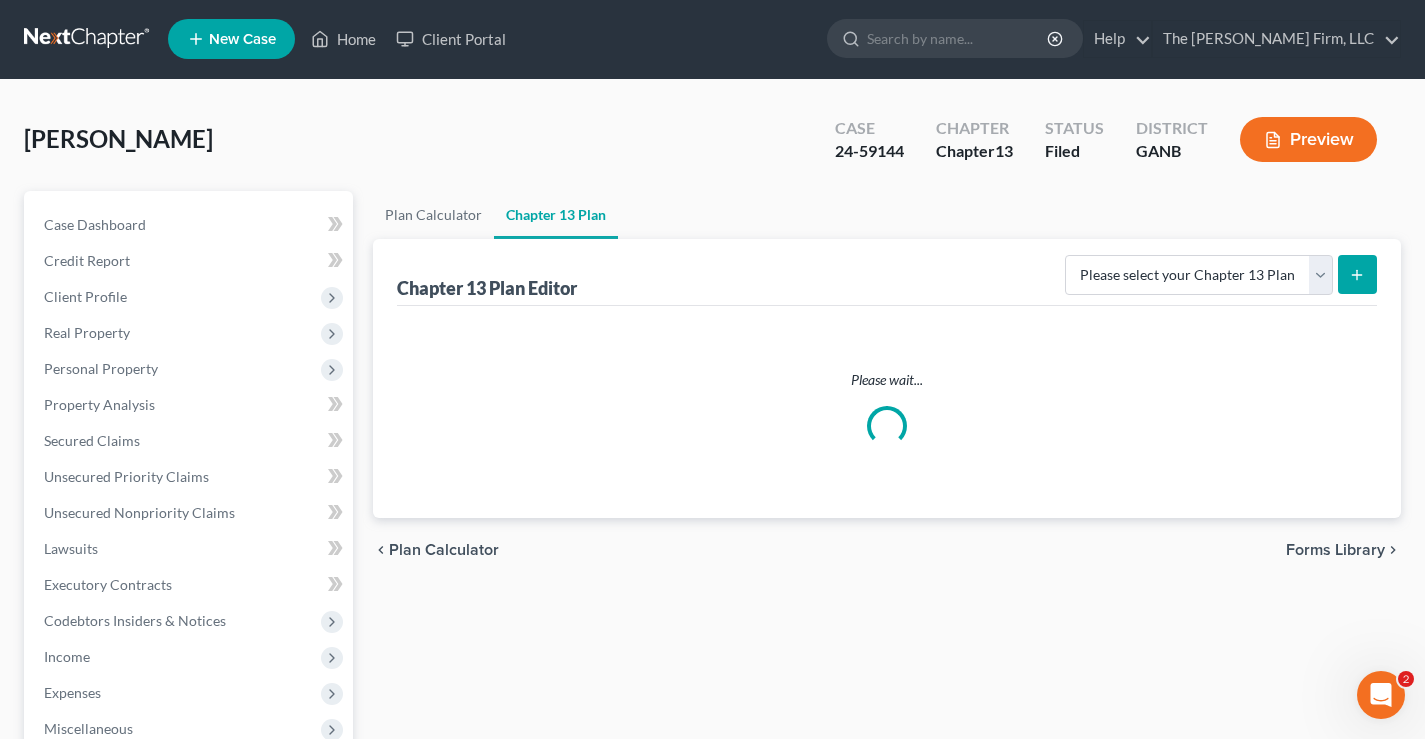 scroll, scrollTop: 0, scrollLeft: 0, axis: both 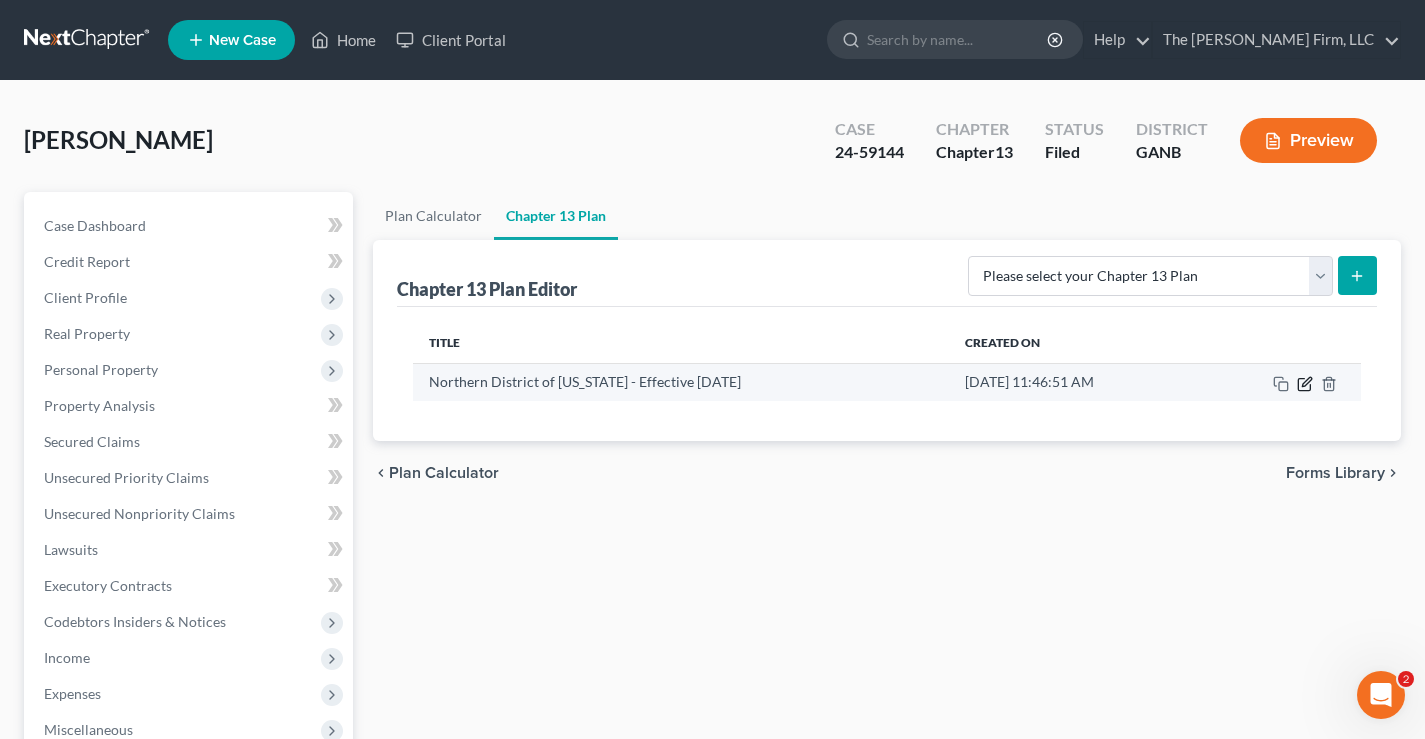 click 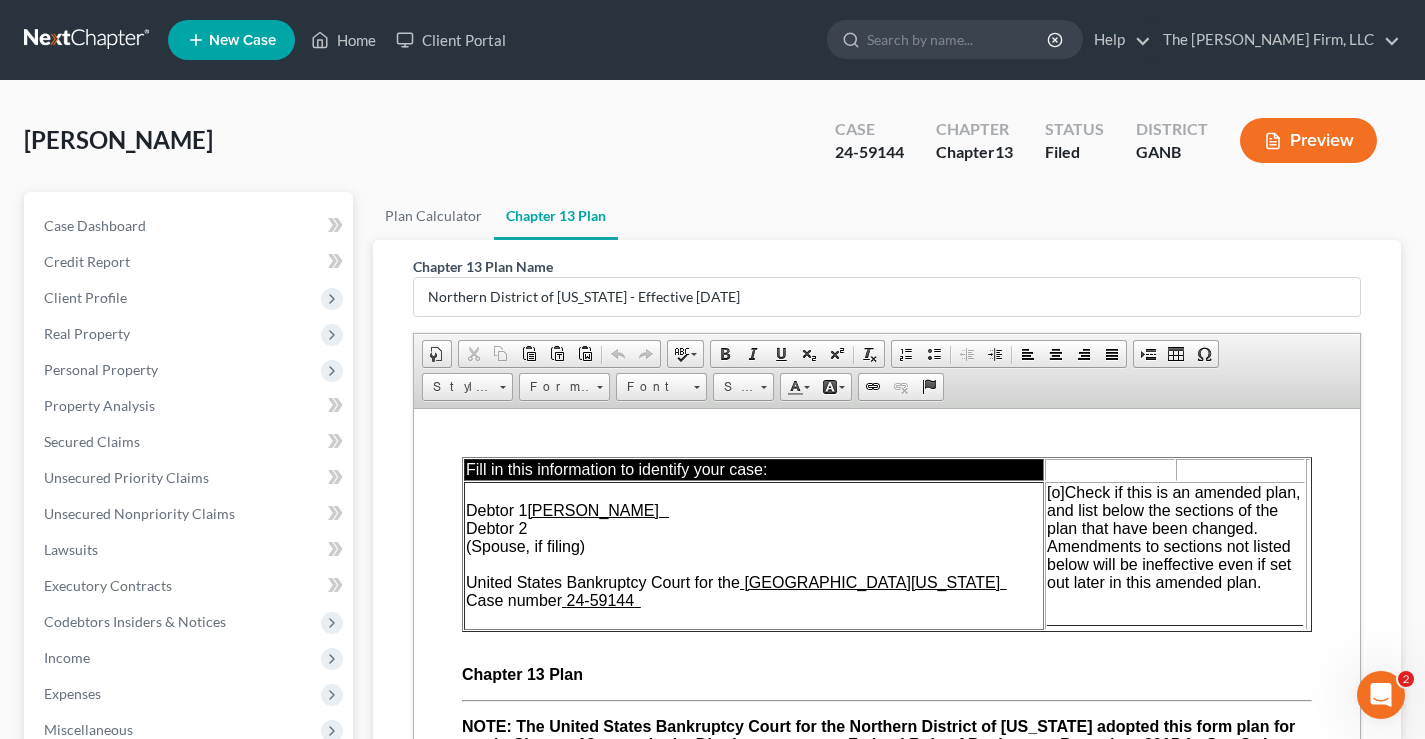 scroll, scrollTop: 0, scrollLeft: 0, axis: both 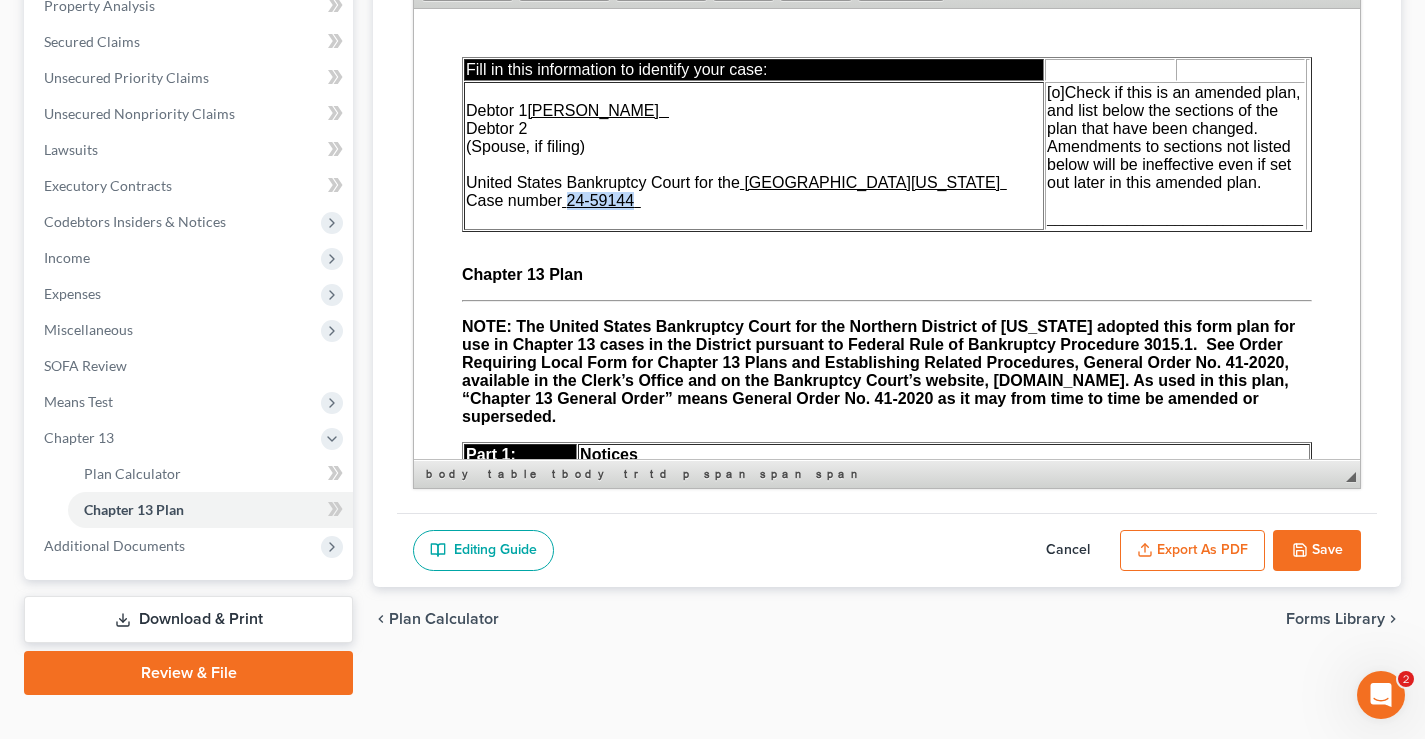 drag, startPoint x: 572, startPoint y: 200, endPoint x: 635, endPoint y: 197, distance: 63.07139 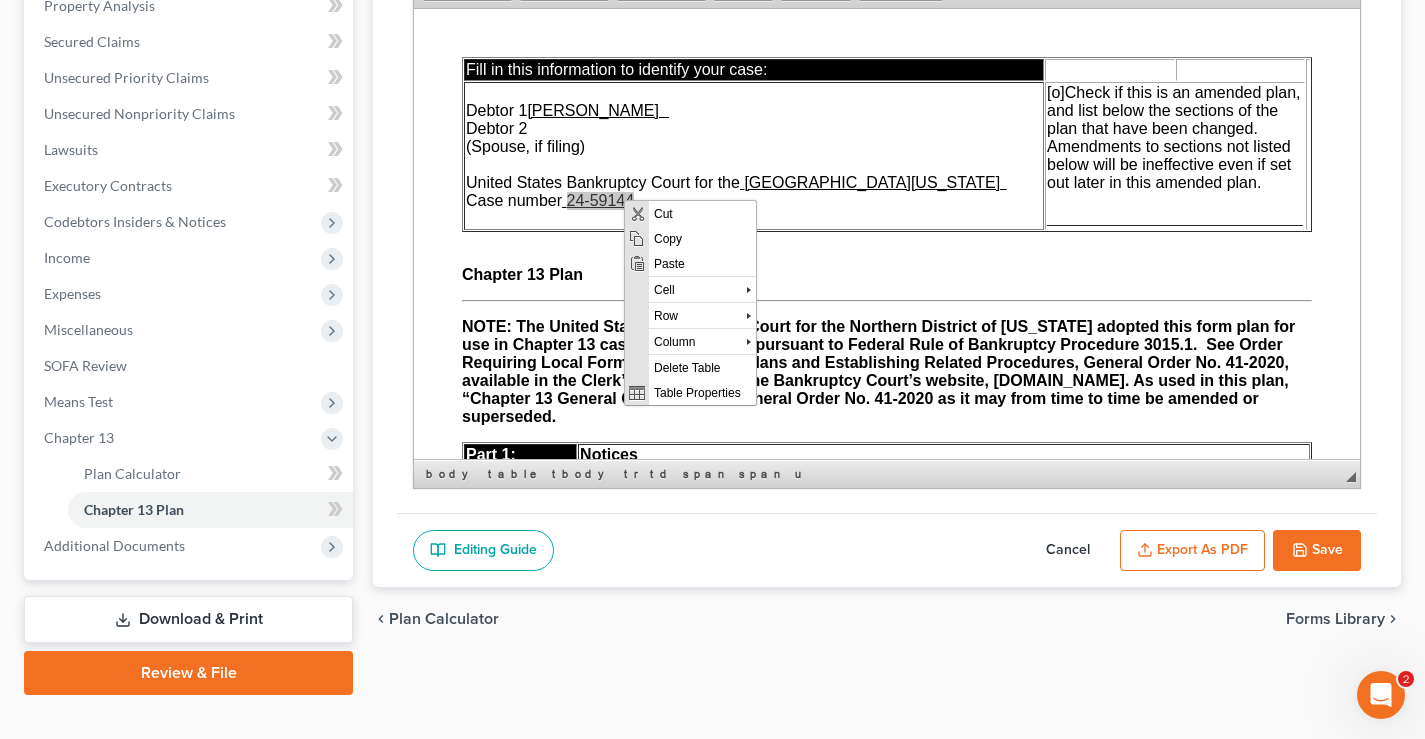scroll, scrollTop: 0, scrollLeft: 0, axis: both 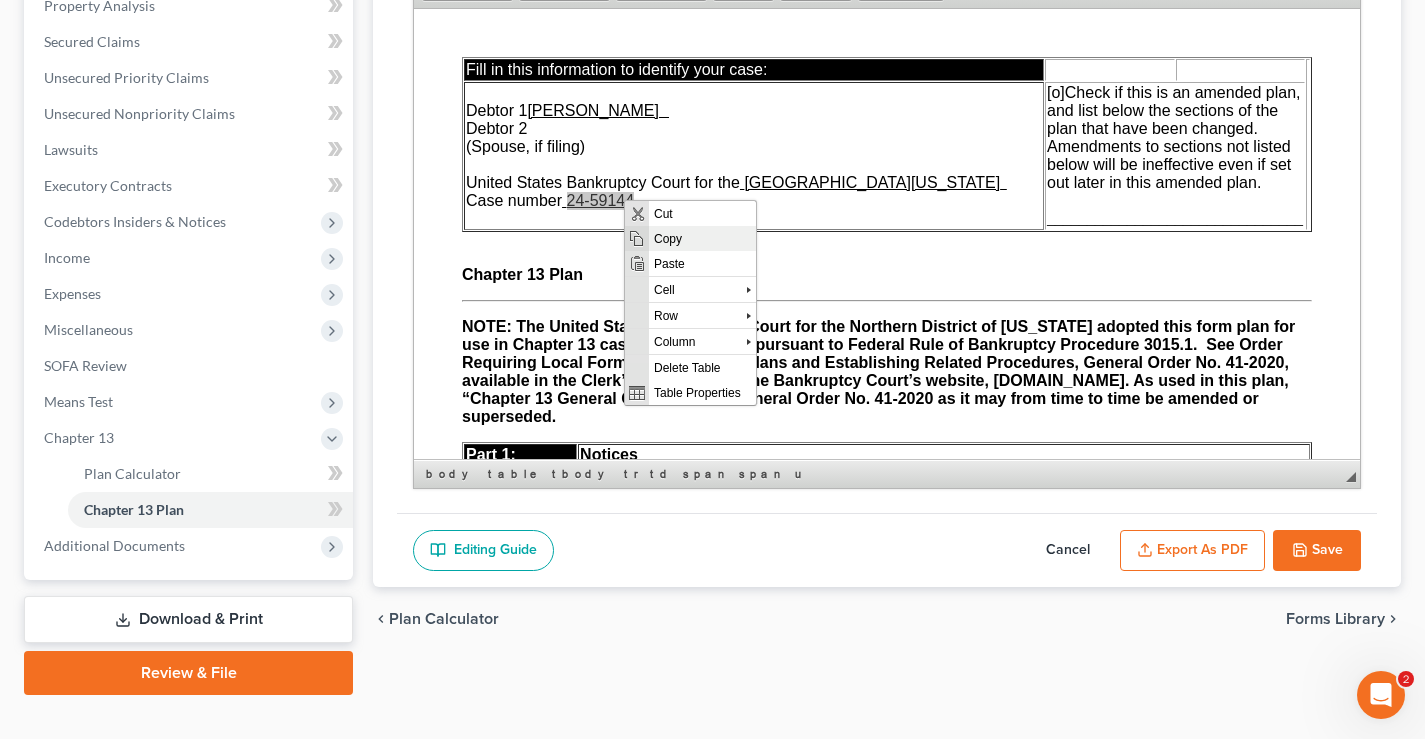 drag, startPoint x: 686, startPoint y: 240, endPoint x: 908, endPoint y: 422, distance: 287.06793 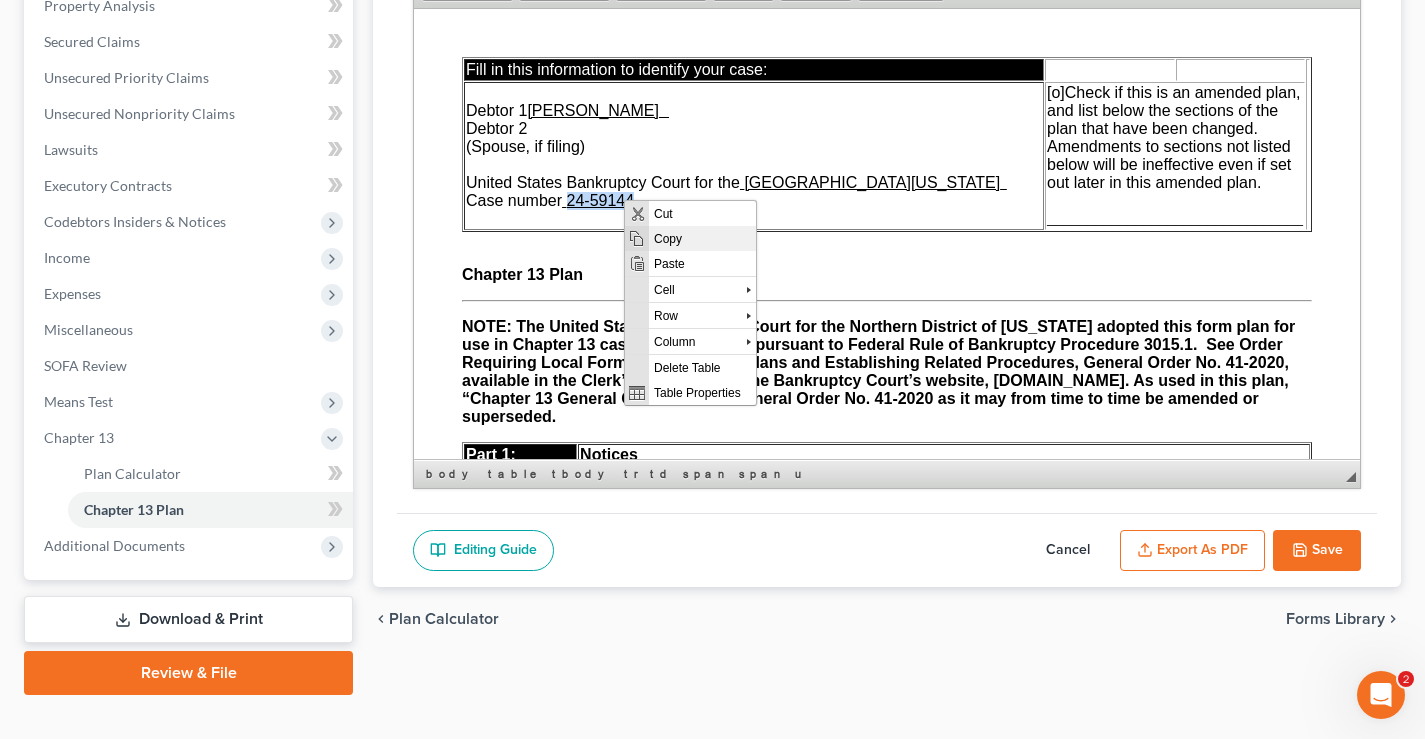 copy on "24-59144" 